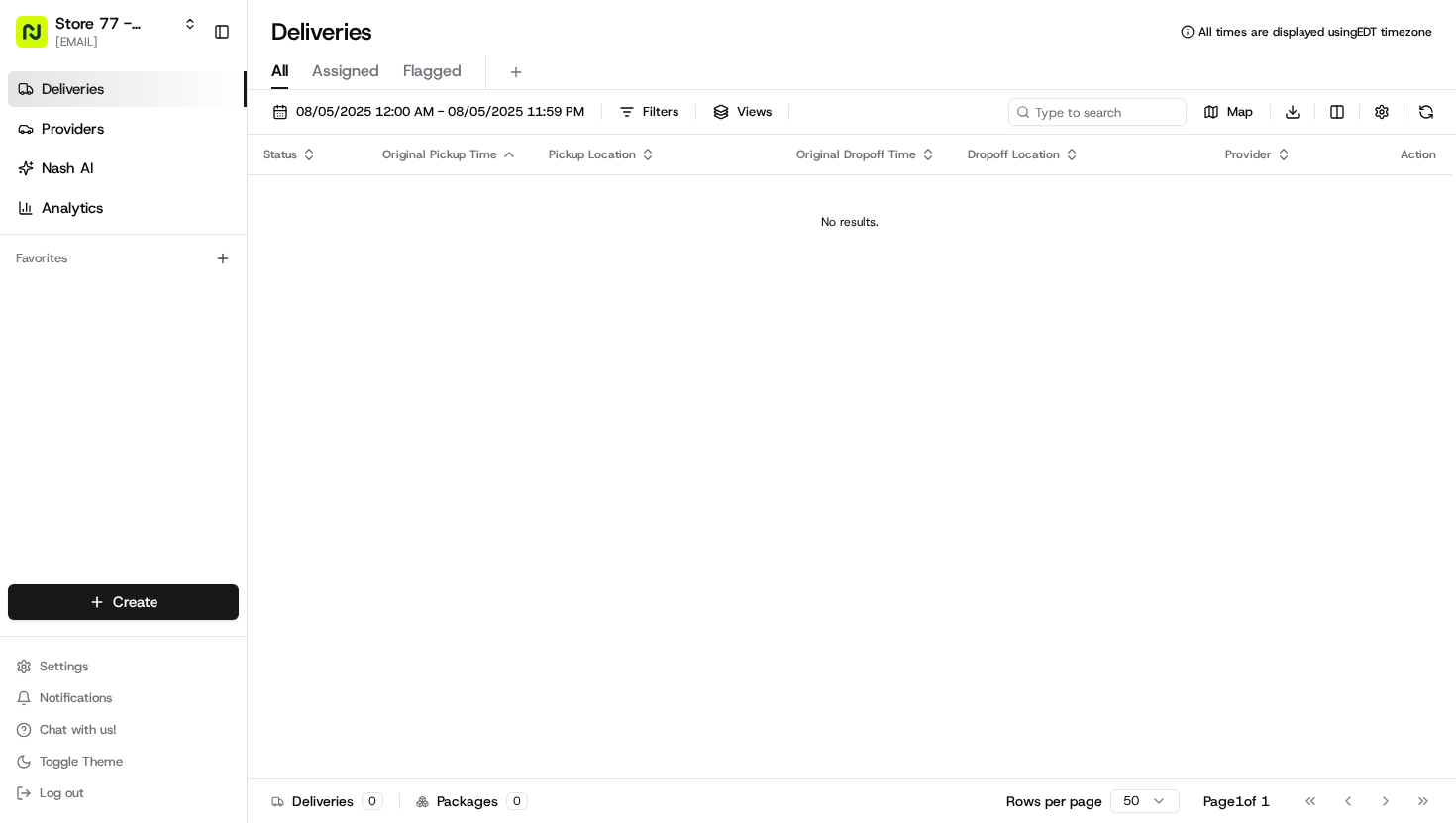 scroll, scrollTop: 0, scrollLeft: 0, axis: both 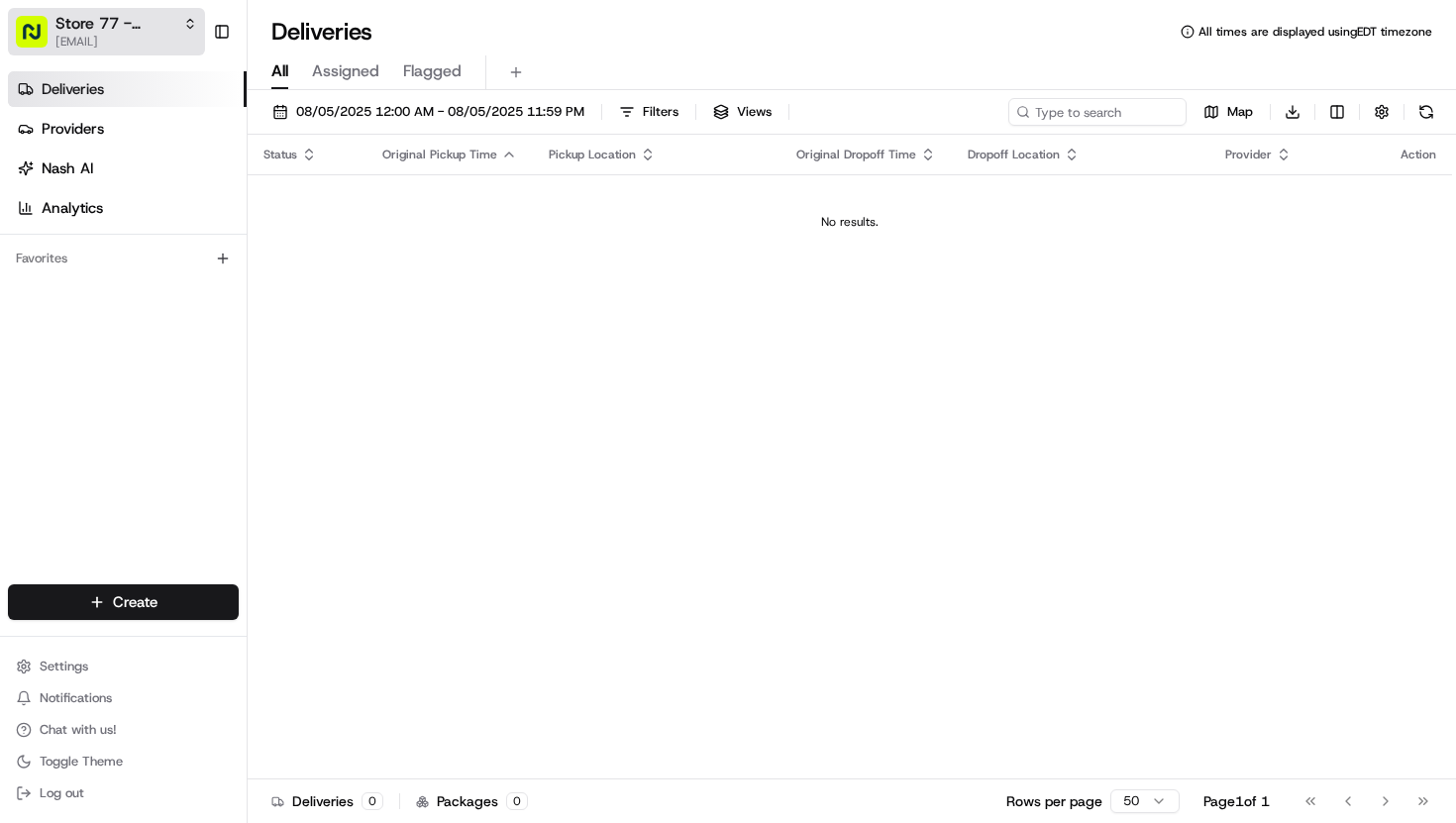 click on "[EMAIL]" at bounding box center (126, 42) 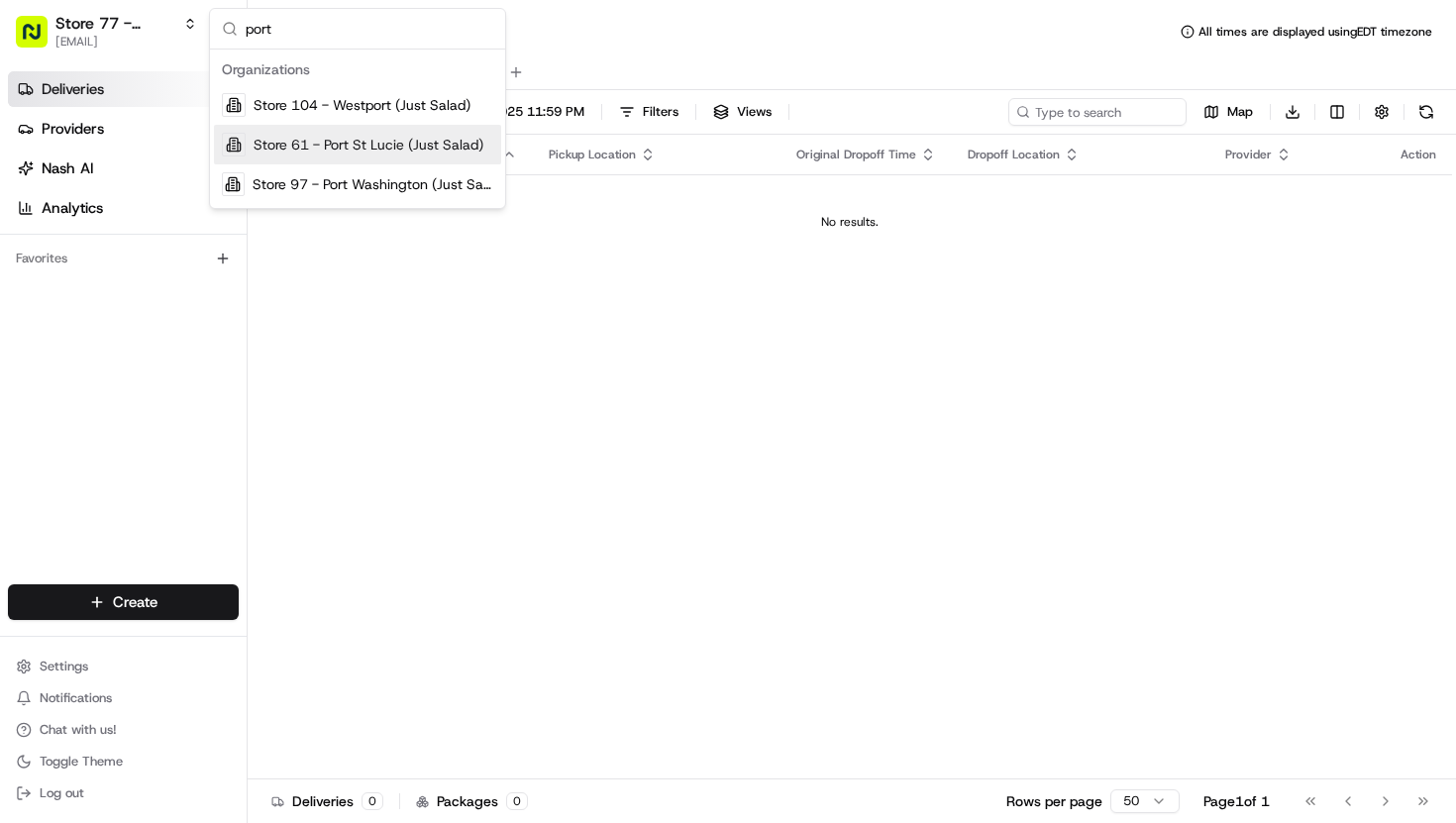 type on "port" 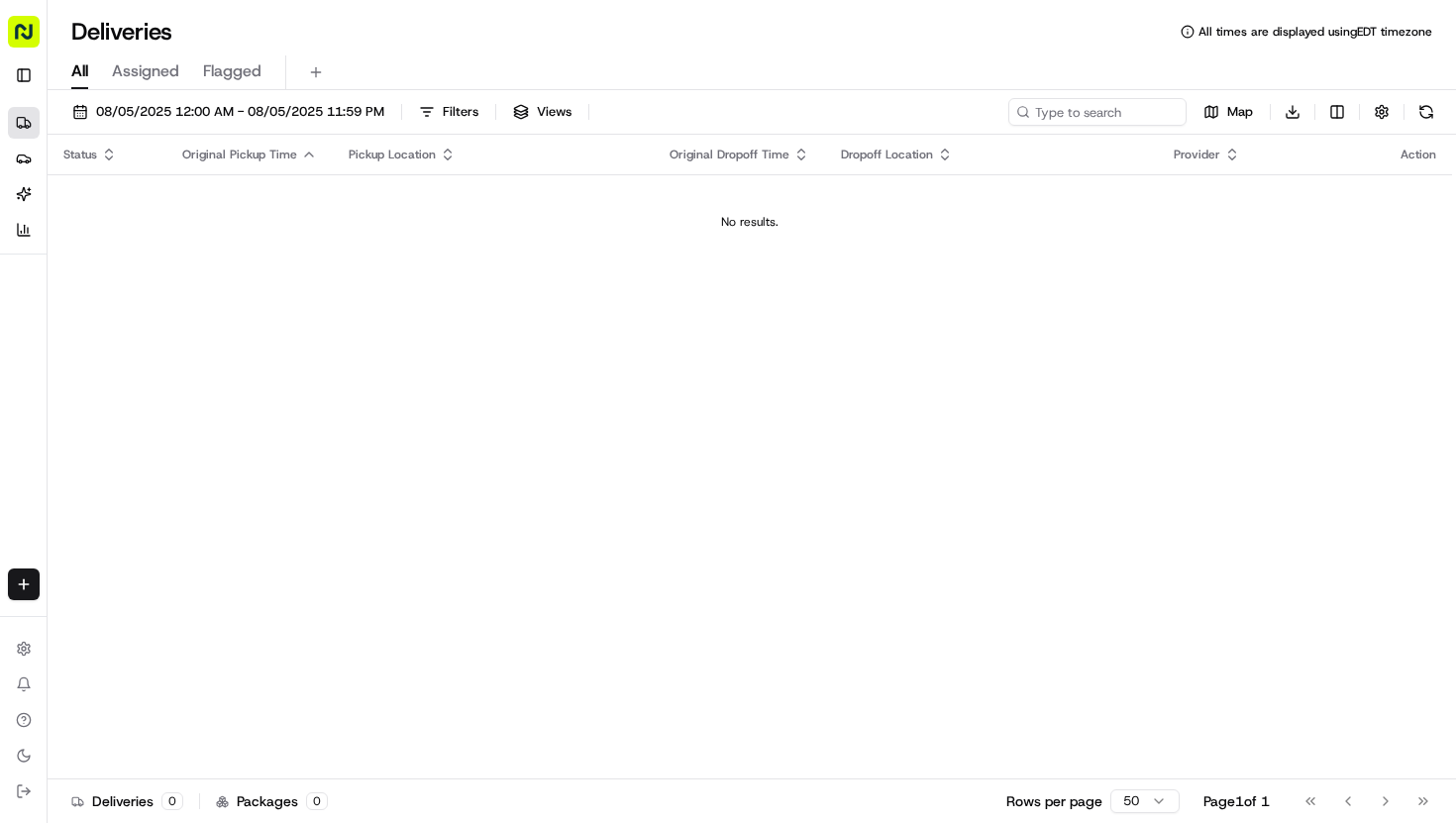 click 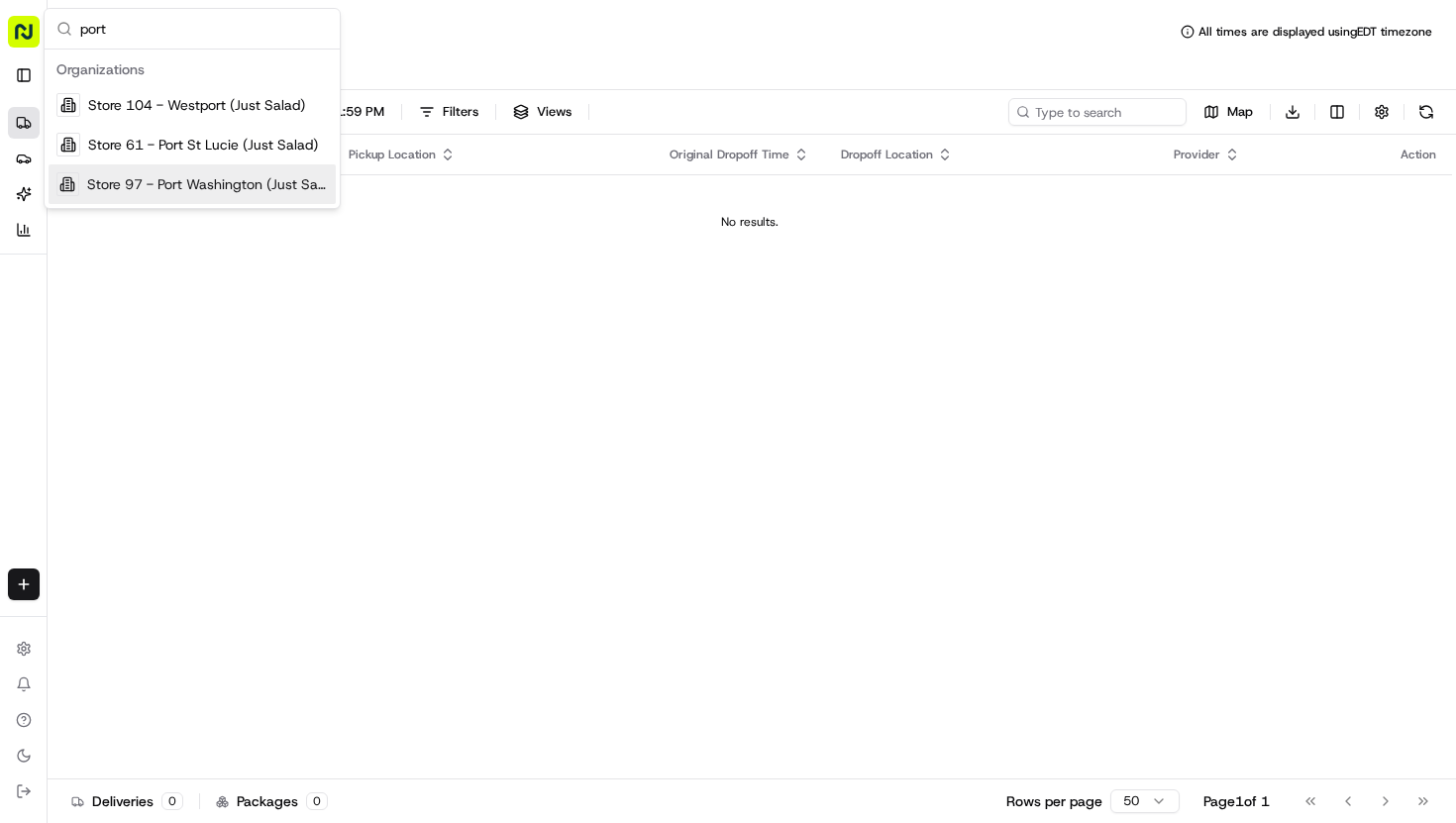 type on "port" 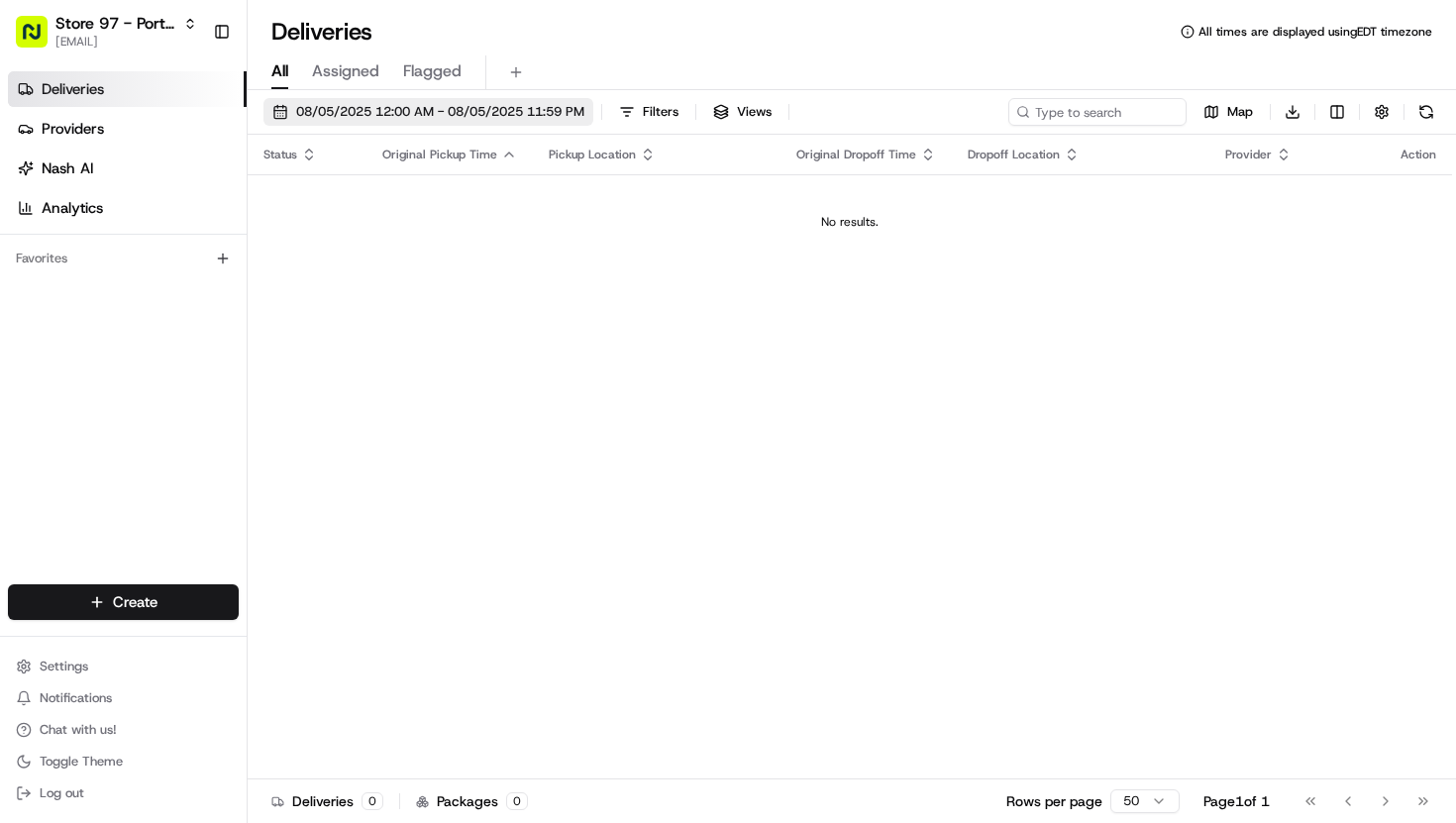 click on "08/05/2025 12:00 AM - 08/05/2025 11:59 PM" at bounding box center (440, 112) 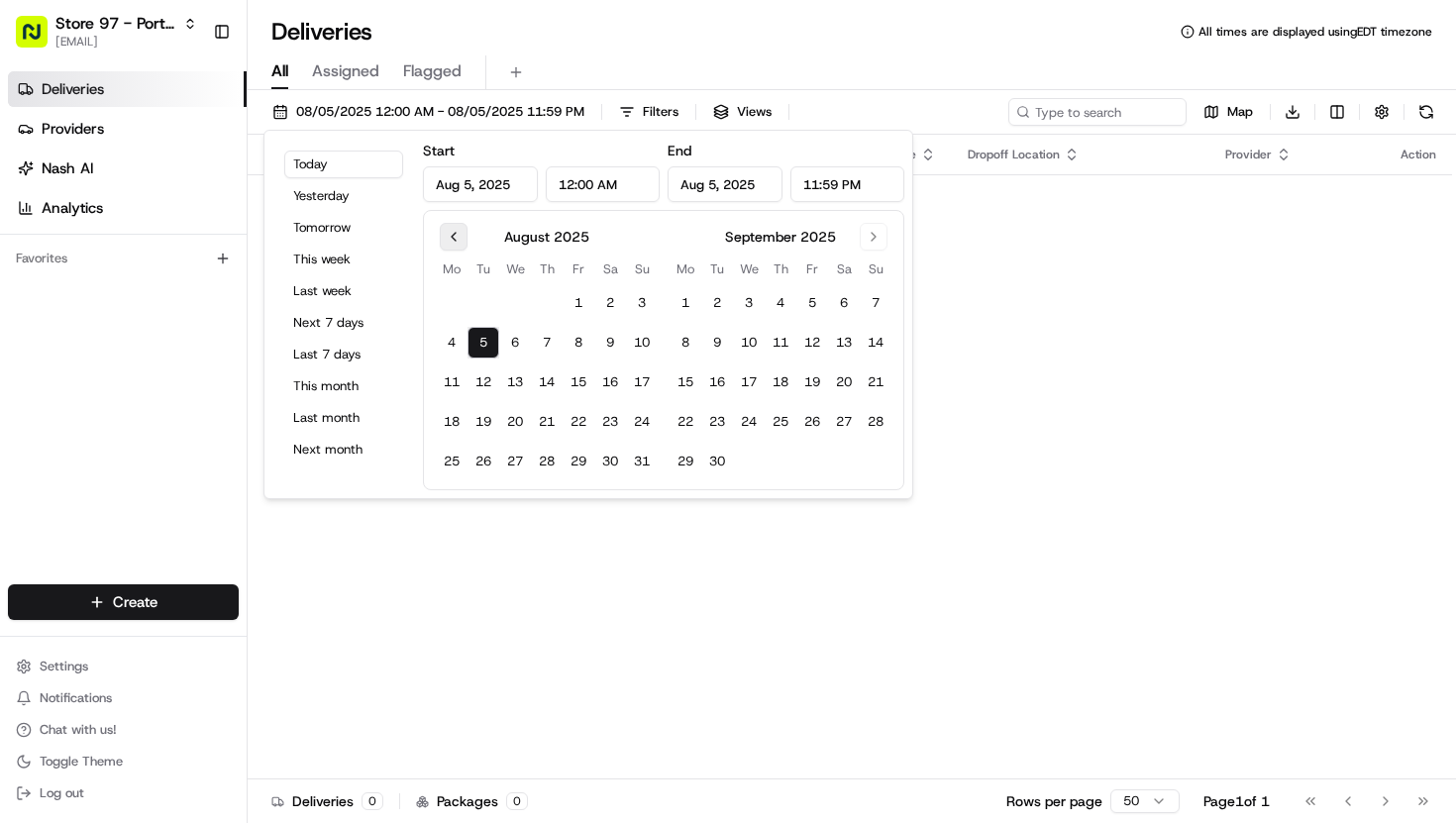 click at bounding box center (454, 237) 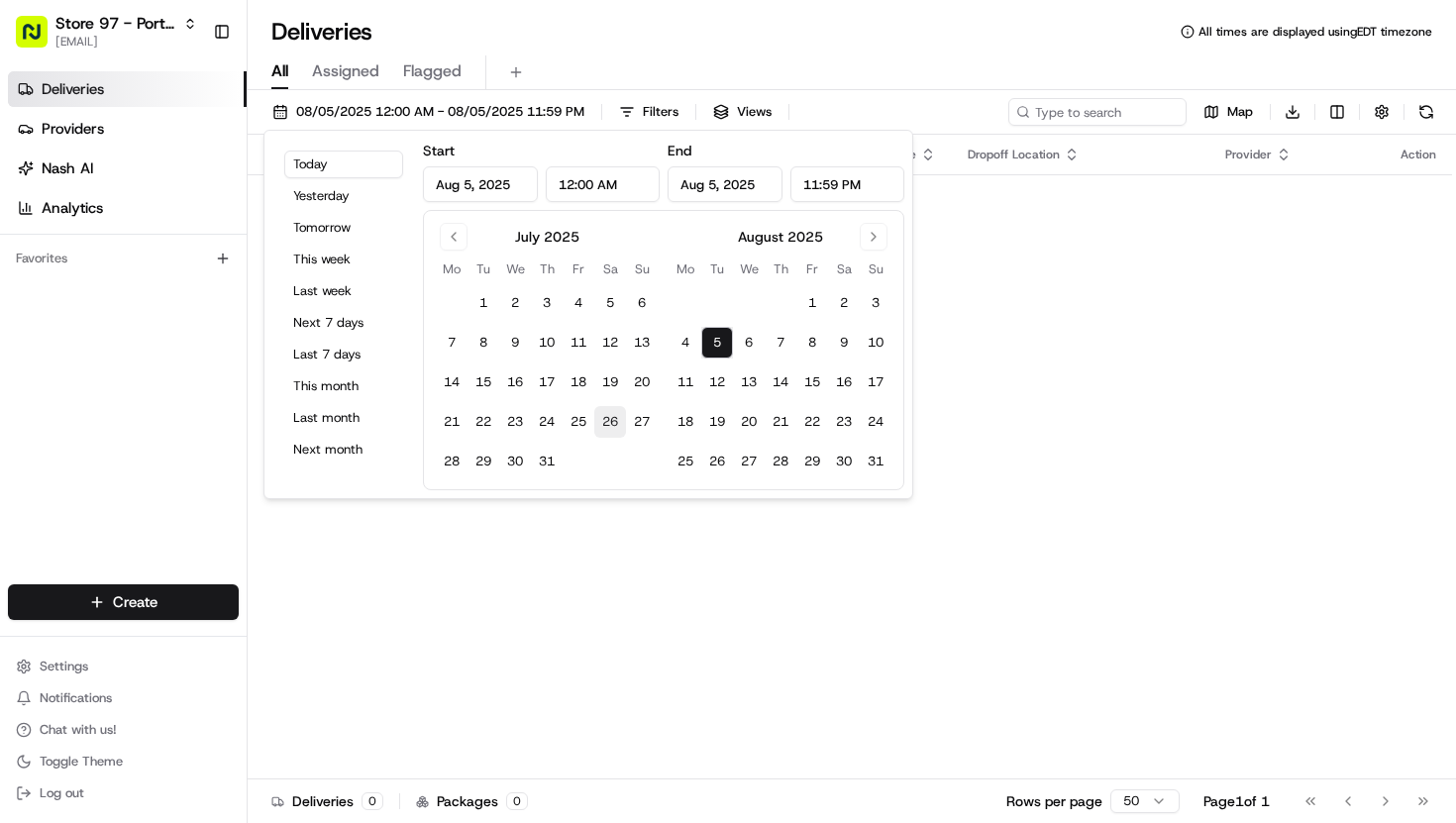 click on "26" at bounding box center (610, 422) 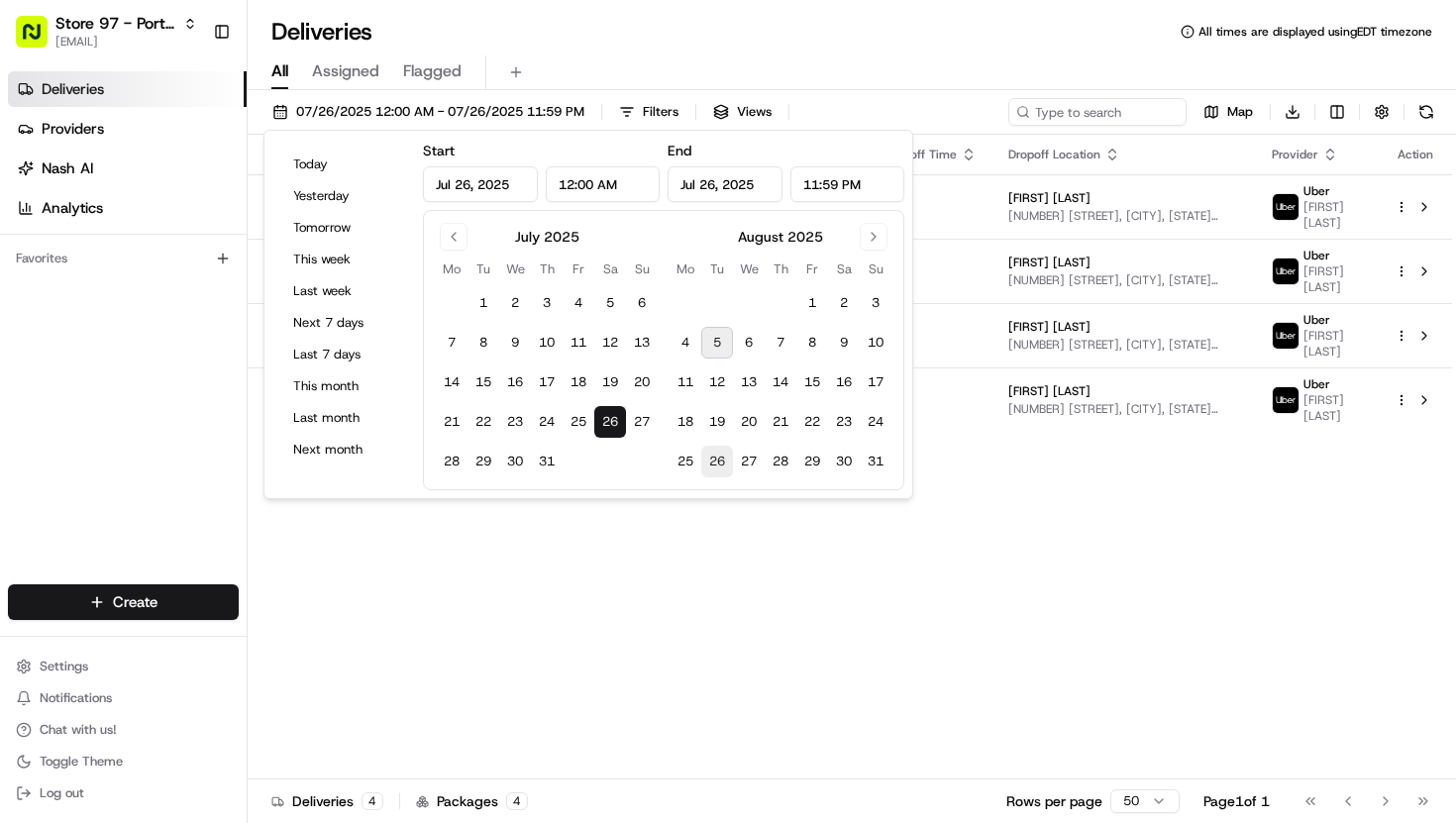 click on "26" at bounding box center (717, 462) 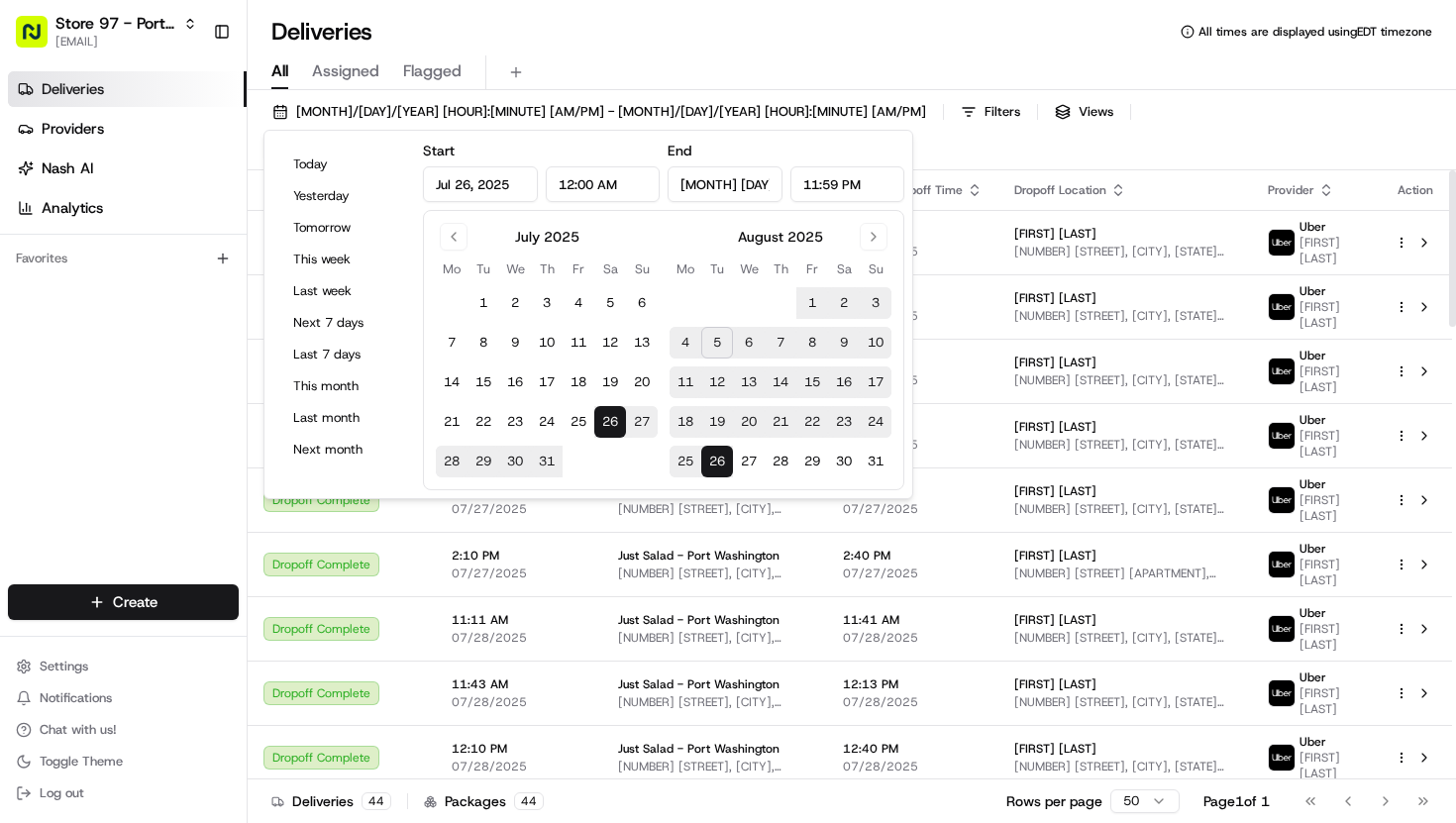 click on "Deliveries Providers Nash AI Analytics Favorites" at bounding box center (123, 332) 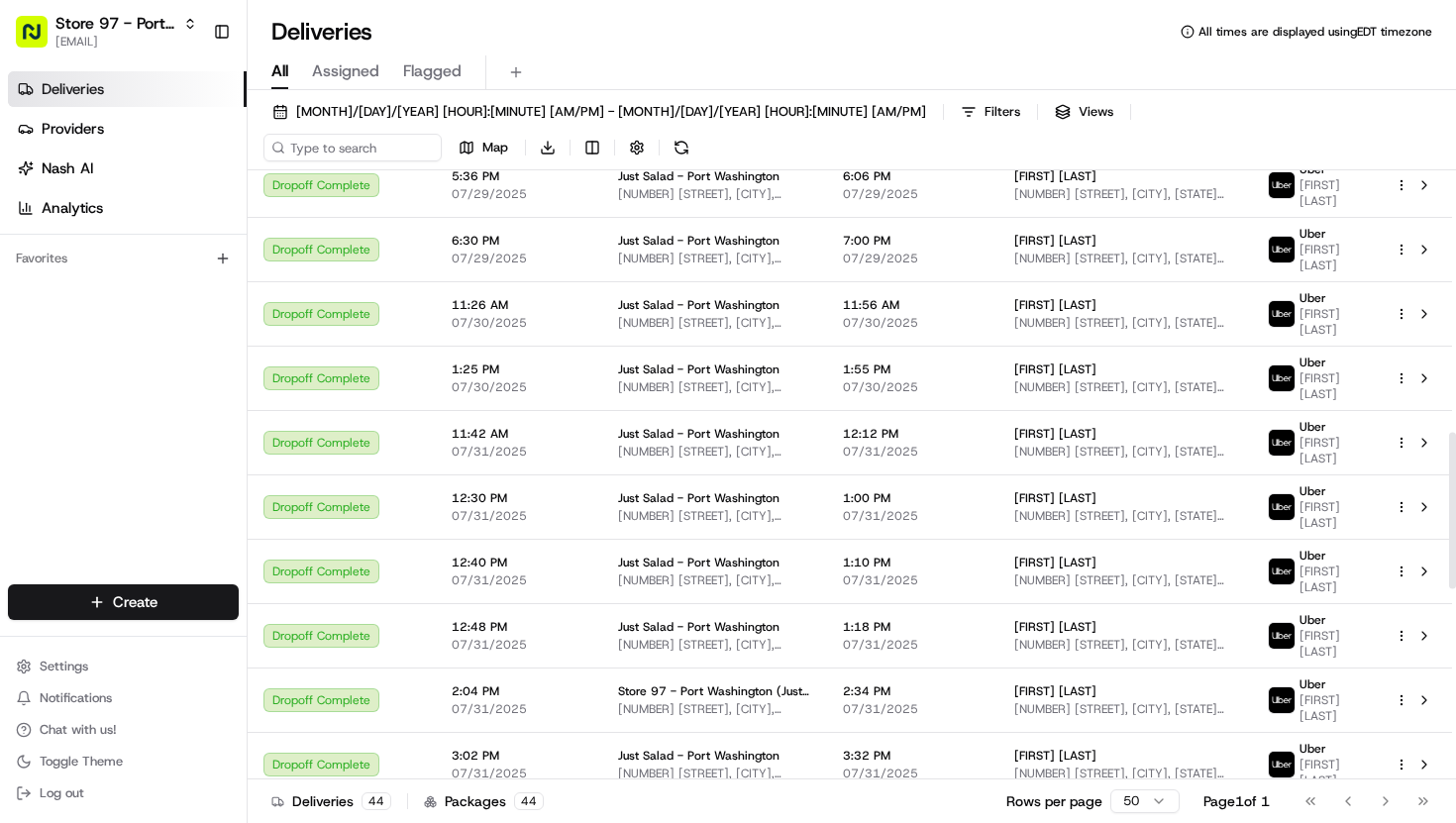 scroll, scrollTop: 1085, scrollLeft: 0, axis: vertical 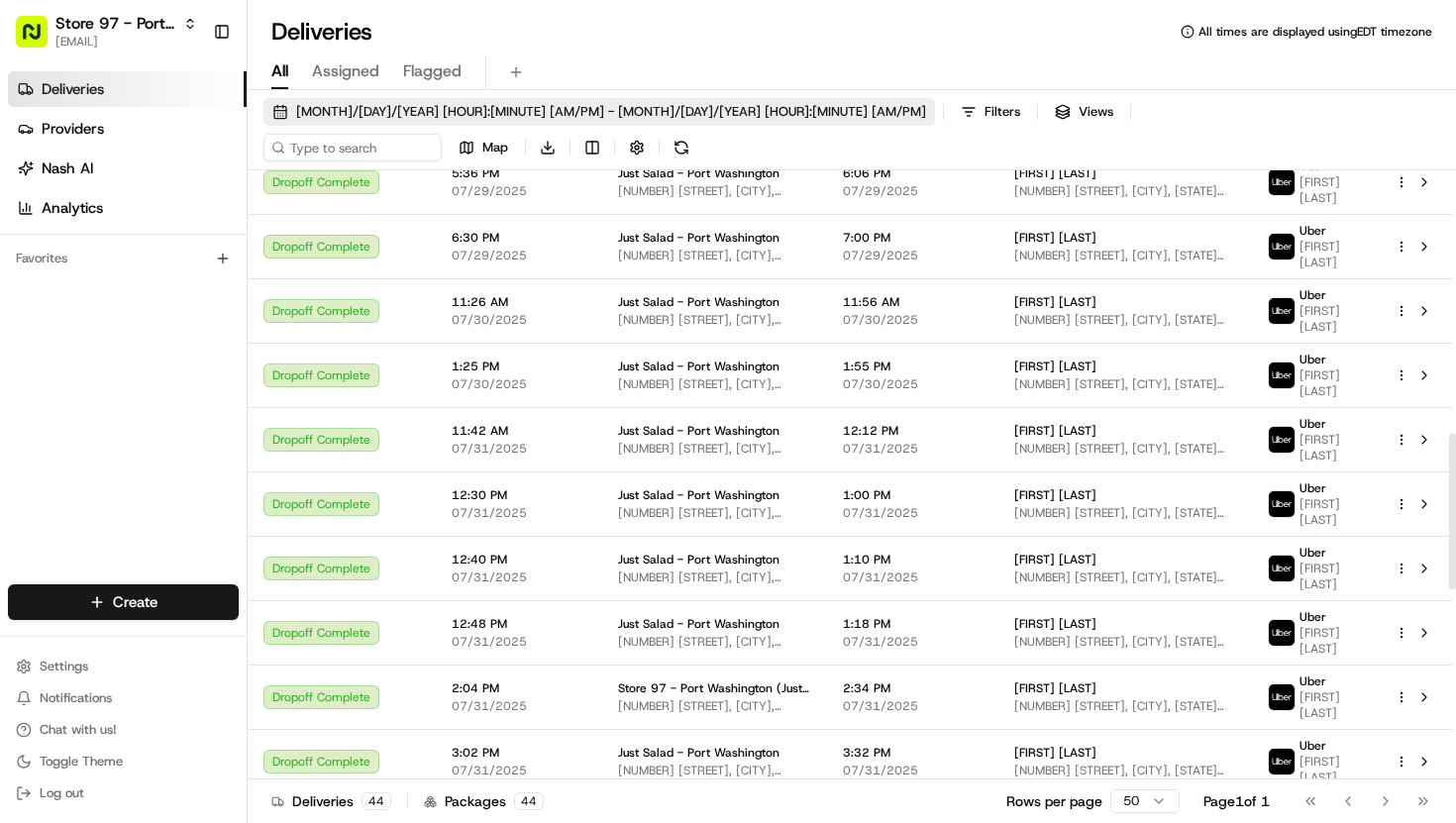 click on "[MONTH]/[DAY]/[YEAR] [HOUR]:[MINUTE] [AM/PM] - [MONTH]/[DAY]/[YEAR] [HOUR]:[MINUTE] [AM/PM]" at bounding box center [599, 112] 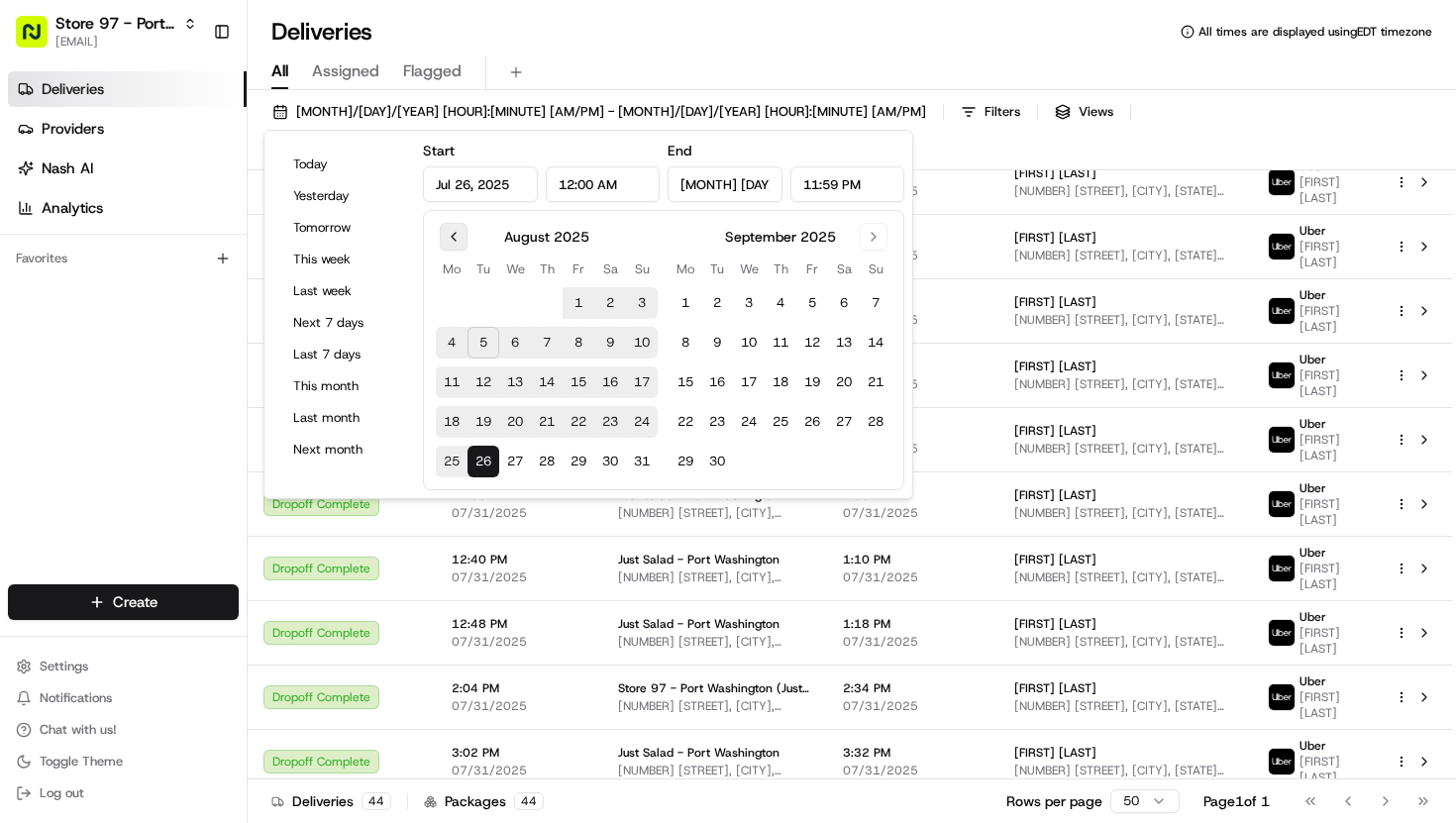 click at bounding box center [454, 237] 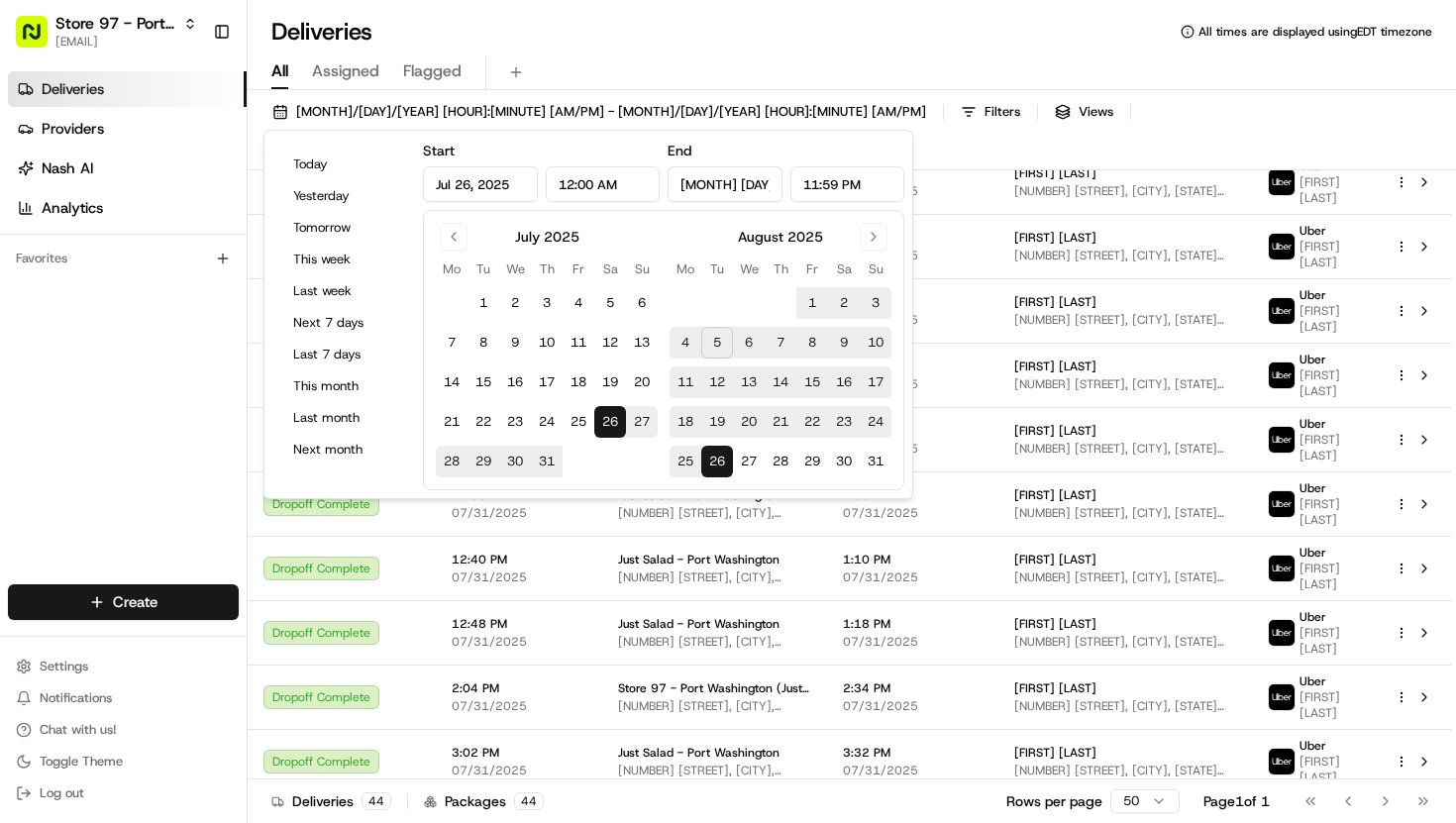 click on "26" at bounding box center [610, 422] 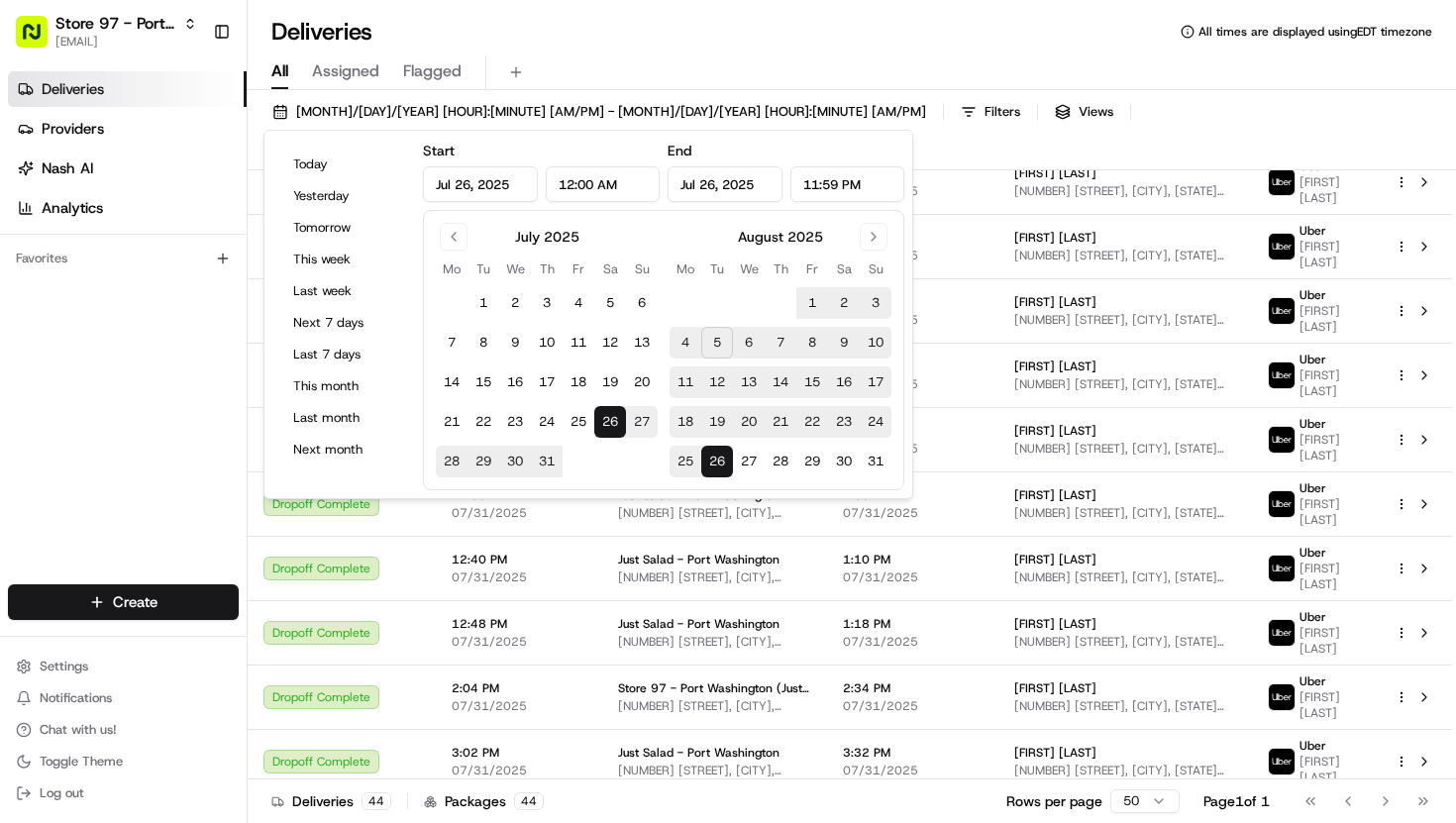 click on "26" at bounding box center (610, 422) 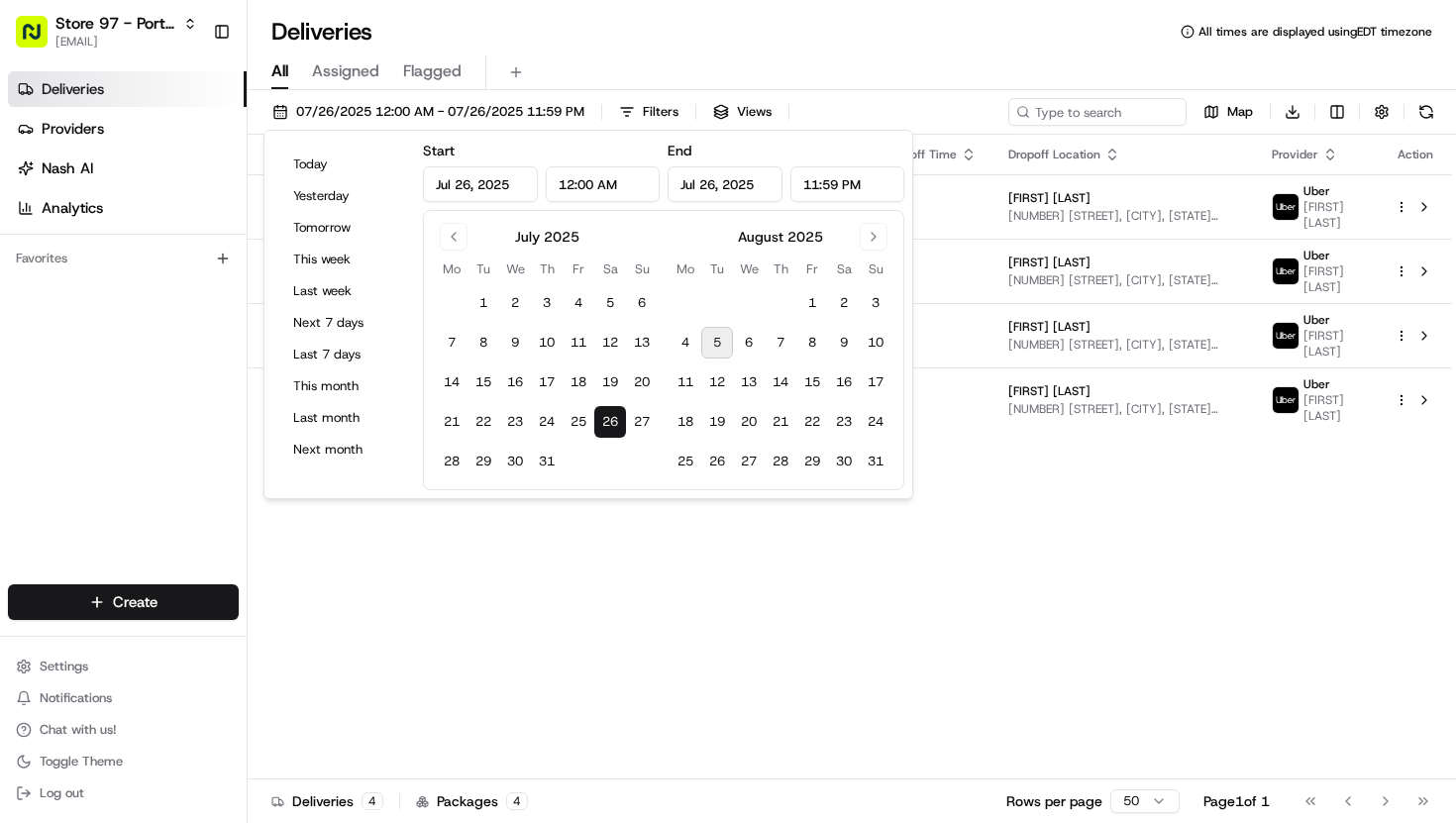click on "Status Original Pickup Time Pickup Location Original Dropoff Time Dropoff Location Provider Action Dropoff Complete 11:59 AM 07/26/2025 Just Salad - Port Washington [NUMBER] [STREET], [CITY], [STATE] [POSTAL_CODE], [COUNTRY] 12:29 PM 07/26/2025 [FIRST] [LAST] [NUMBER] [STREET], [CITY], [STATE] [POSTAL_CODE], [COUNTRY] Uber [FIRST] [LAST]. Dropoff Complete 1:59 PM 07/26/2025 Just Salad - Port Washington [NUMBER] [STREET], [CITY], [STATE] [POSTAL_CODE], [COUNTRY] 2:29 PM 07/26/2025 [FIRST] [LAST] [NUMBER] [STREET], [CITY], [STATE] [POSTAL_CODE], [COUNTRY] Uber [FIRST] [LAST]. Dropoff Complete 6:05 PM 07/26/2025 Just Salad - Port Washington [NUMBER] [STREET], [CITY], [STATE] [POSTAL_CODE], [COUNTRY] 6:35 PM 07/26/2025 [FIRST] [LAST] [NUMBER] [STREET], [CITY], [STATE] [POSTAL_CODE], [COUNTRY] Uber [FIRST] [LAST]. Dropoff Complete 7:09 PM 07/26/2025 Just Salad - Port Washington [NUMBER] [STREET], [CITY], [STATE] [POSTAL_CODE], [COUNTRY] 7:39 PM 07/26/2025 [FIRST] [LAST] [NUMBER] [STREET], [CITY], [STATE] [POSTAL_CODE], [COUNTRY] Uber [FIRST] [LAST]." at bounding box center (850, 457) 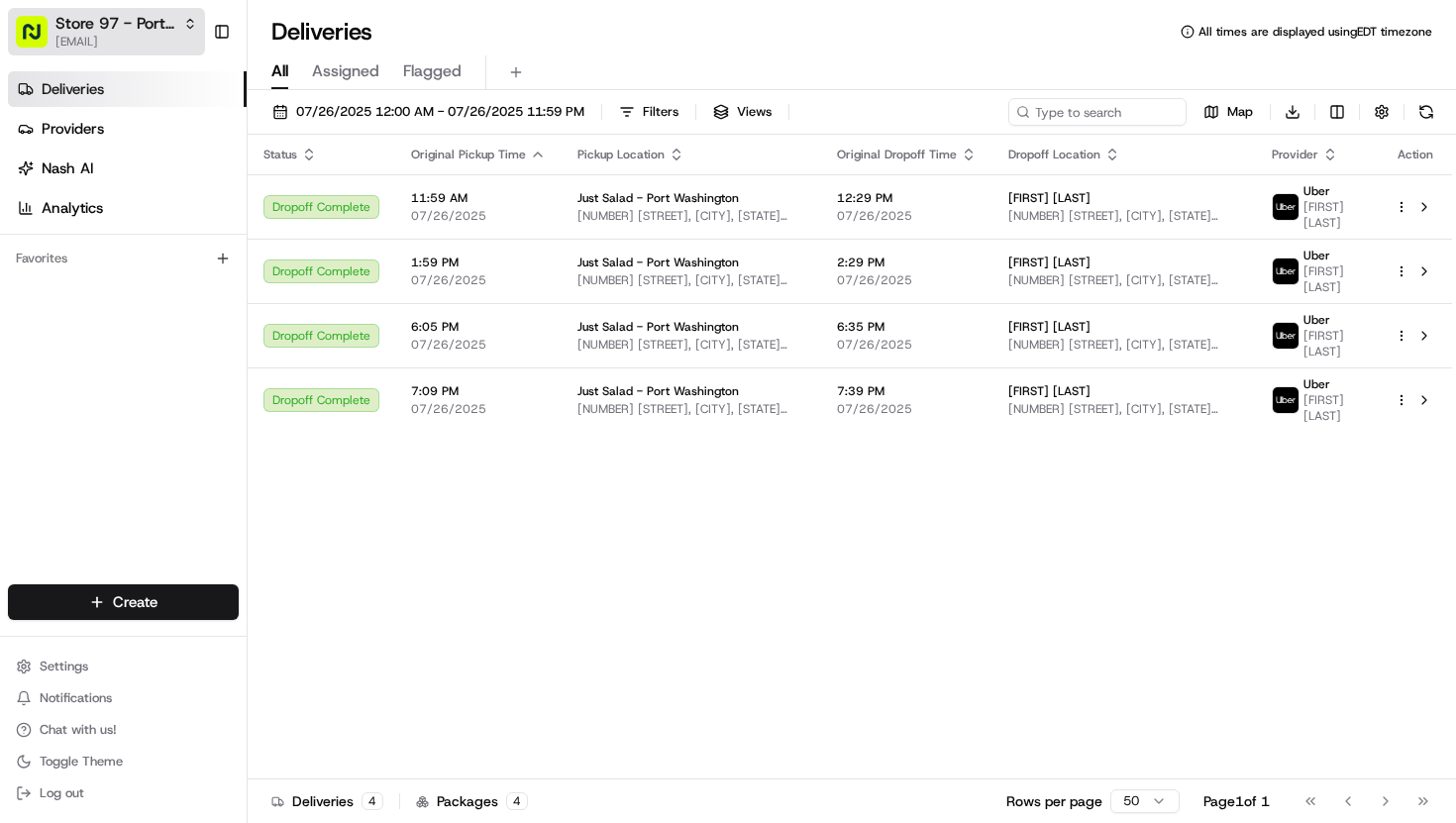 click on "[EMAIL]" at bounding box center (126, 42) 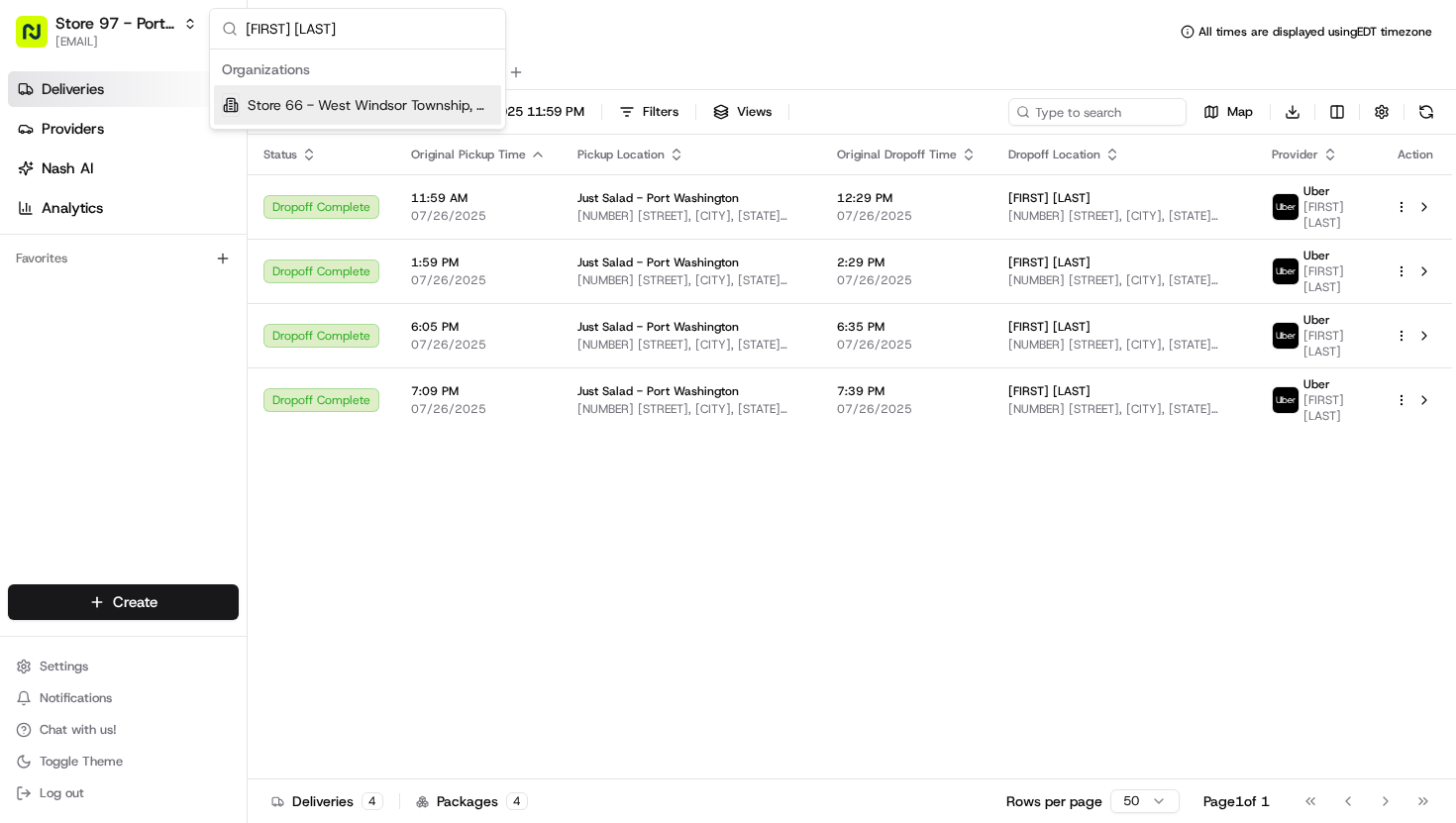 type on "[FIRST] [LAST]" 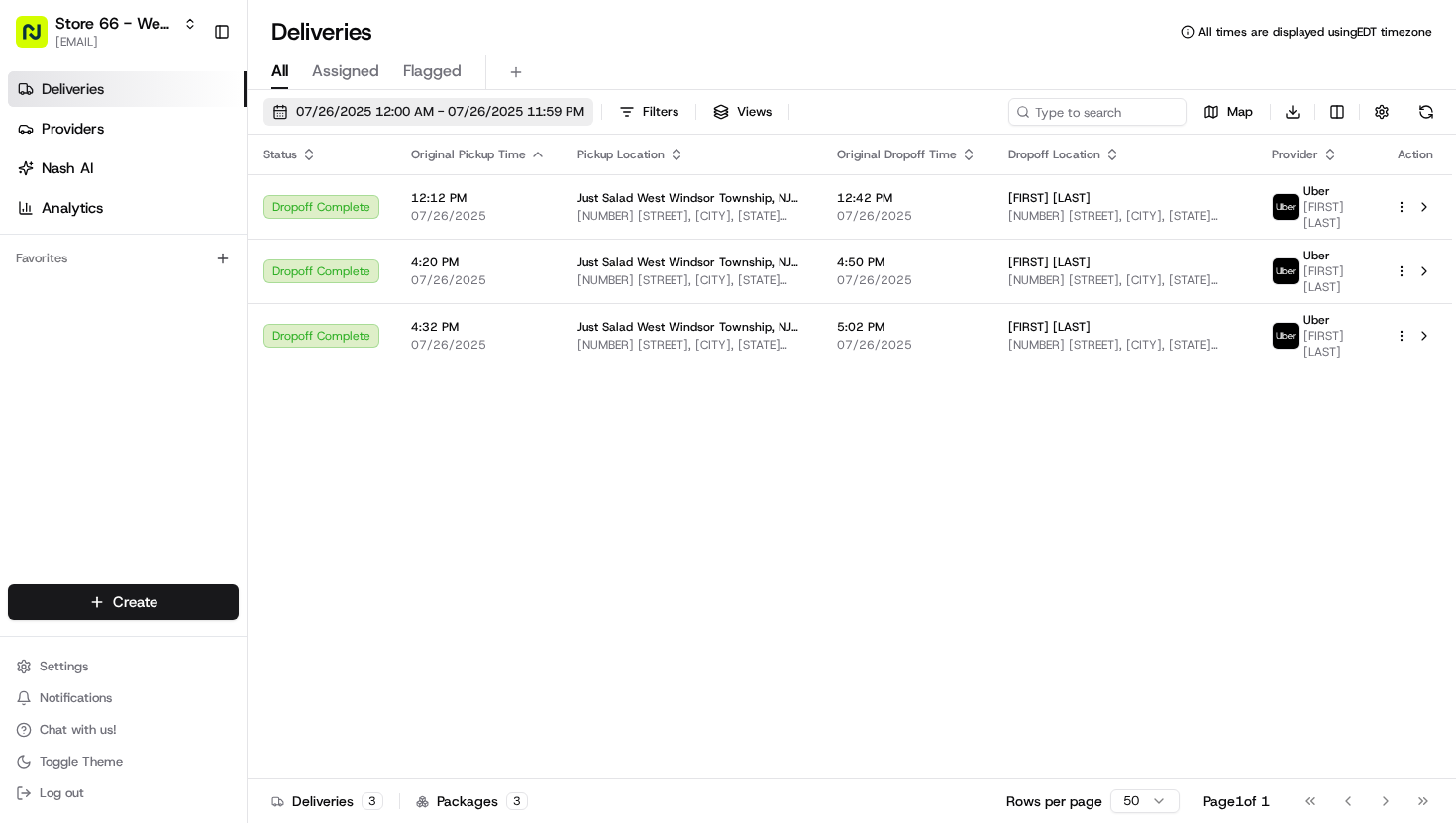 click on "07/26/2025 12:00 AM - 07/26/2025 11:59 PM" at bounding box center [440, 112] 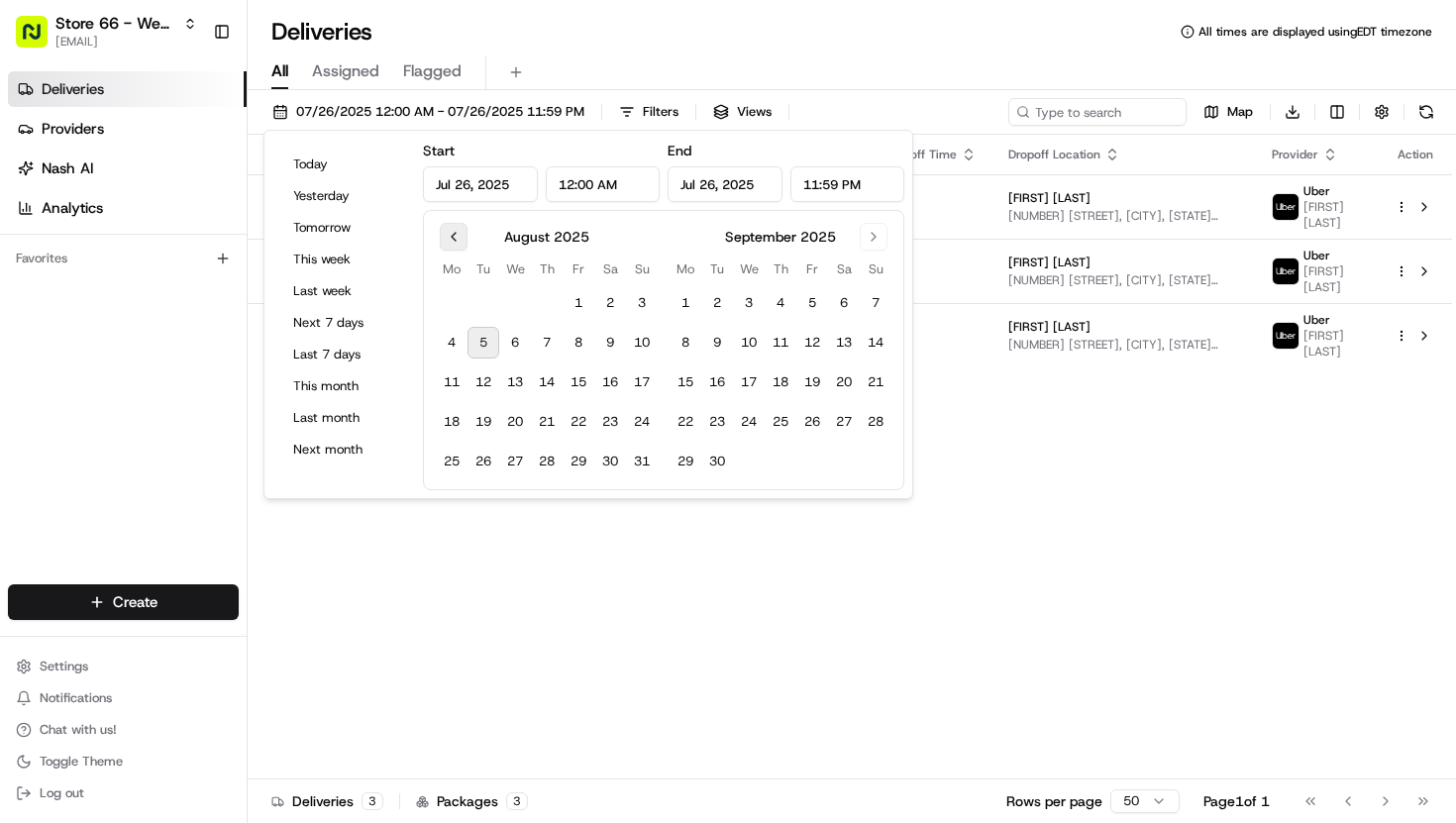 click at bounding box center [454, 237] 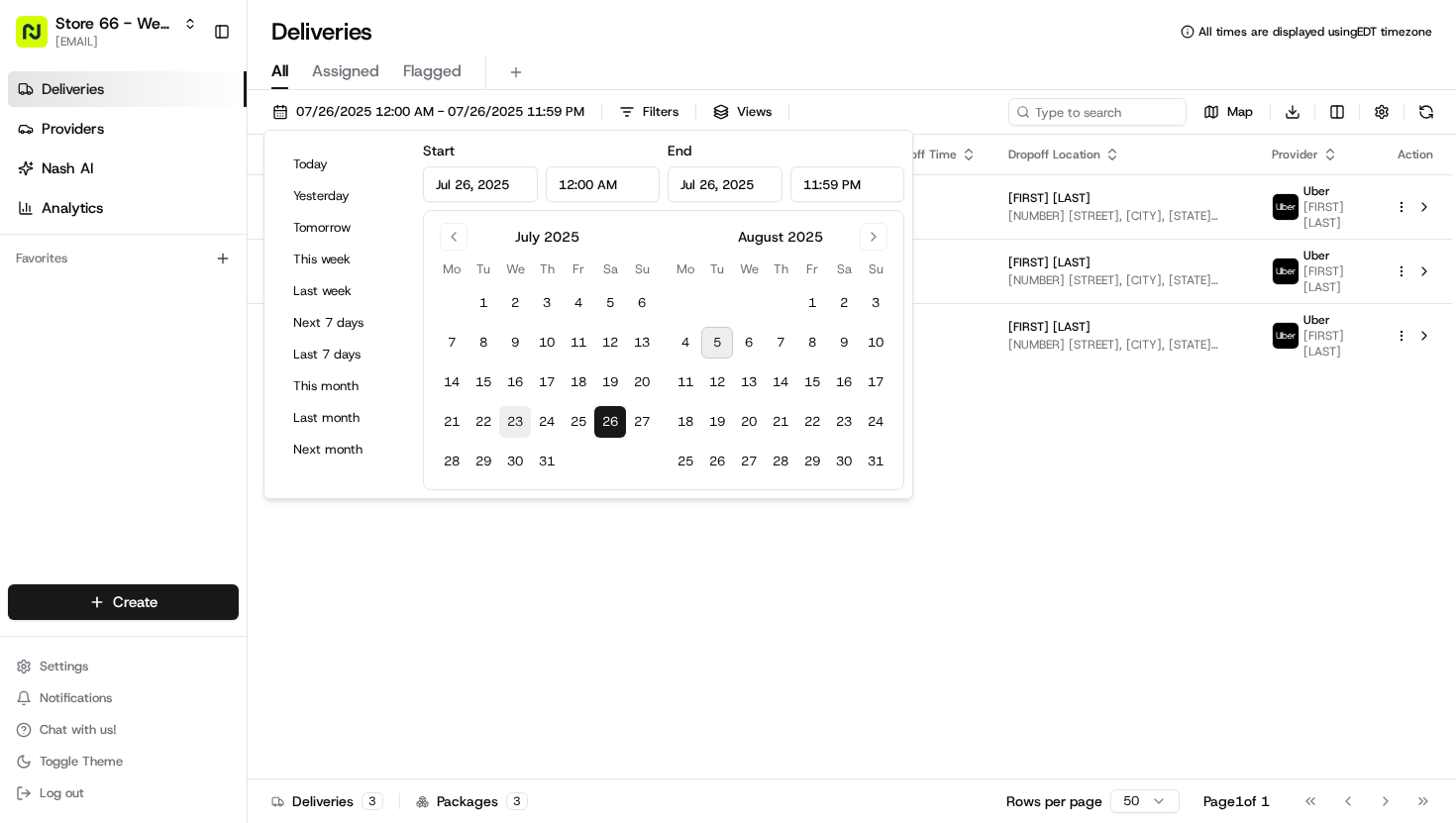 click on "23" at bounding box center [515, 422] 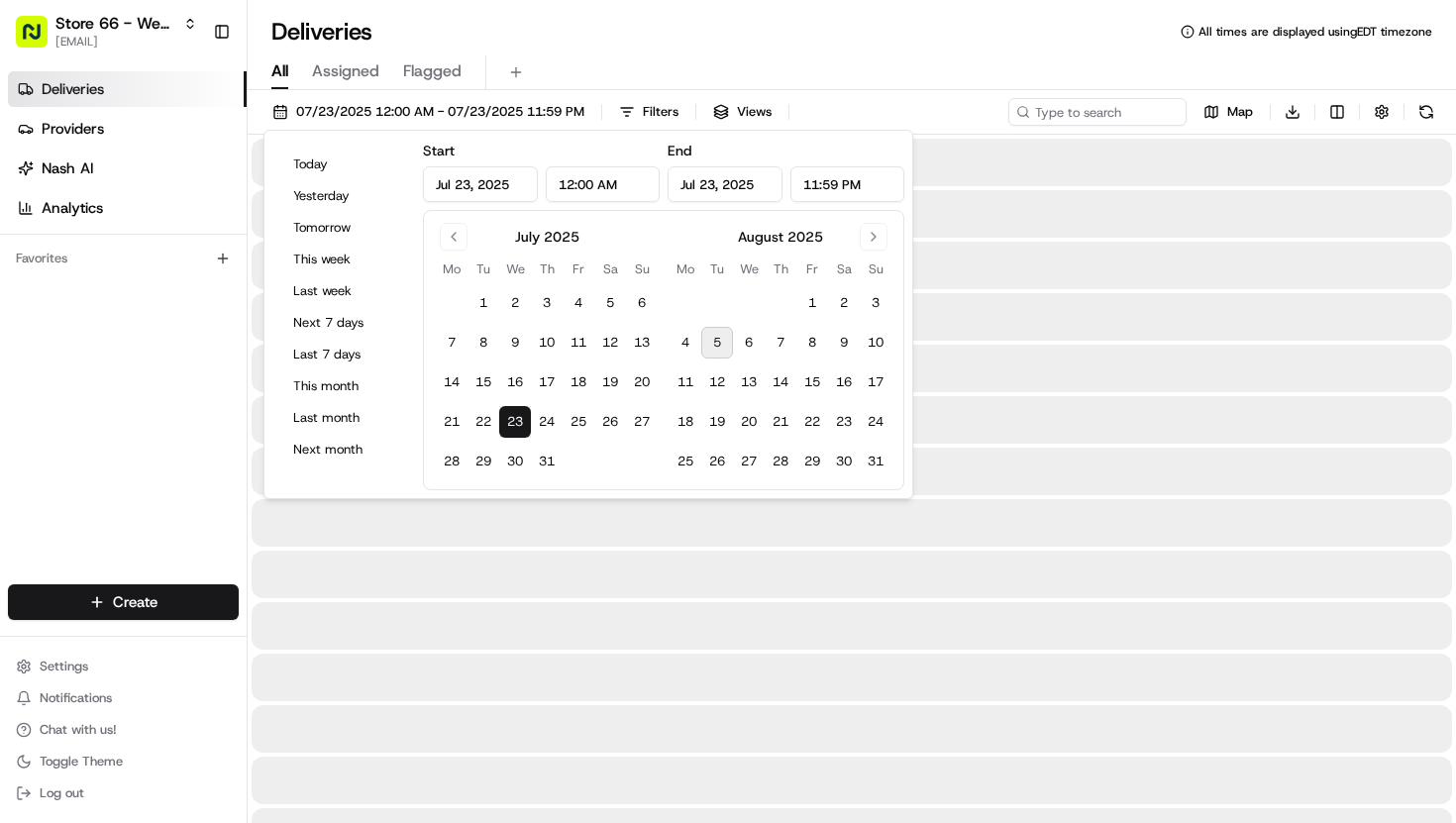 click on "23" at bounding box center [515, 422] 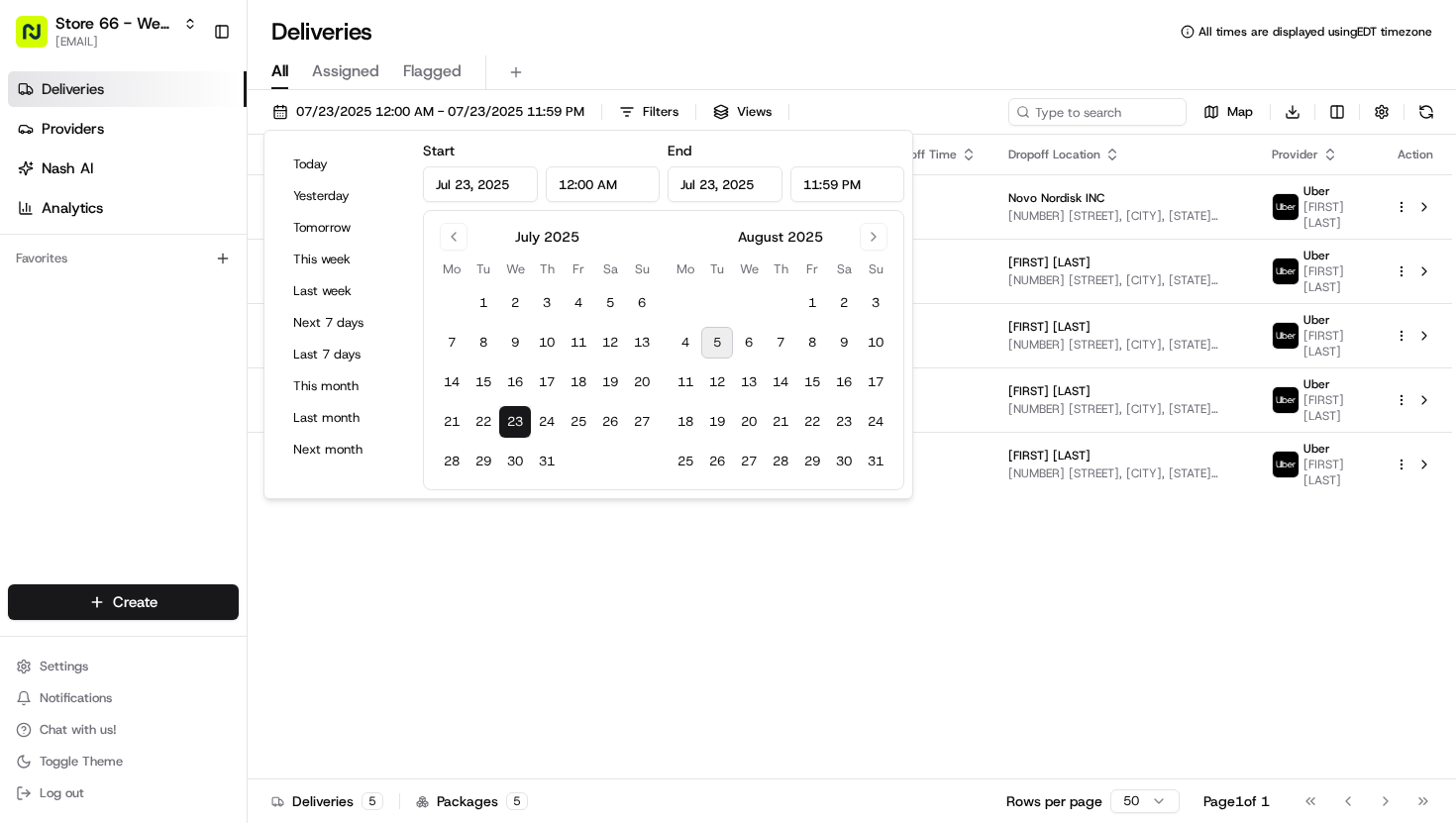 click on "Status Original Pickup Time Pickup Location Original Dropoff Time Dropoff Location Provider Action Dropoff Complete 11:20 AM 07/23/2025 Just Salad West Windsor Township, NJ (Princeton) [NUMBER] [STREET], [CITY], [STATE] [POSTAL_CODE], [COUNTRY] 11:40 AM 07/23/2025 Novo Nordisk INC [NUMBER] [STREET], [CITY], [STATE] [POSTAL_CODE], [COUNTRY] Uber [FIRST] [LAST]. Dropoff Complete 11:39 AM 07/23/2025 Just Salad West Windsor Township, NJ (Princeton) [NUMBER] [STREET], [CITY], [STATE] [POSTAL_CODE], [COUNTRY] 12:09 PM 07/23/2025 [FIRST] [LAST] [NUMBER] [STREET], [CITY], [STATE] [POSTAL_CODE], [COUNTRY] Uber [FIRST] [LAST]. Dropoff Complete 3:07 PM 07/23/2025 Just Salad West Windsor Township, NJ (Princeton) [NUMBER] [STREET], [CITY], [STATE] [POSTAL_CODE], [COUNTRY] 3:37 PM 07/23/2025 [FIRST] [LAST] [NUMBER] [STREET], [CITY], [STATE] [POSTAL_CODE], [COUNTRY] Uber [FIRST] [LAST]. Dropoff Complete 3:49 PM 07/23/2025 Just Salad West Windsor Township, NJ (Princeton) [NUMBER] [STREET], [CITY], [STATE] [POSTAL_CODE], [COUNTRY] 4:19 PM 07/23/2025 [FIRST] [LAST] [NUMBER] [STREET], [CITY], [STATE] [POSTAL_CODE], [COUNTRY] Uber [FIRST] [LAST]. Dropoff Complete Uber" at bounding box center [850, 457] 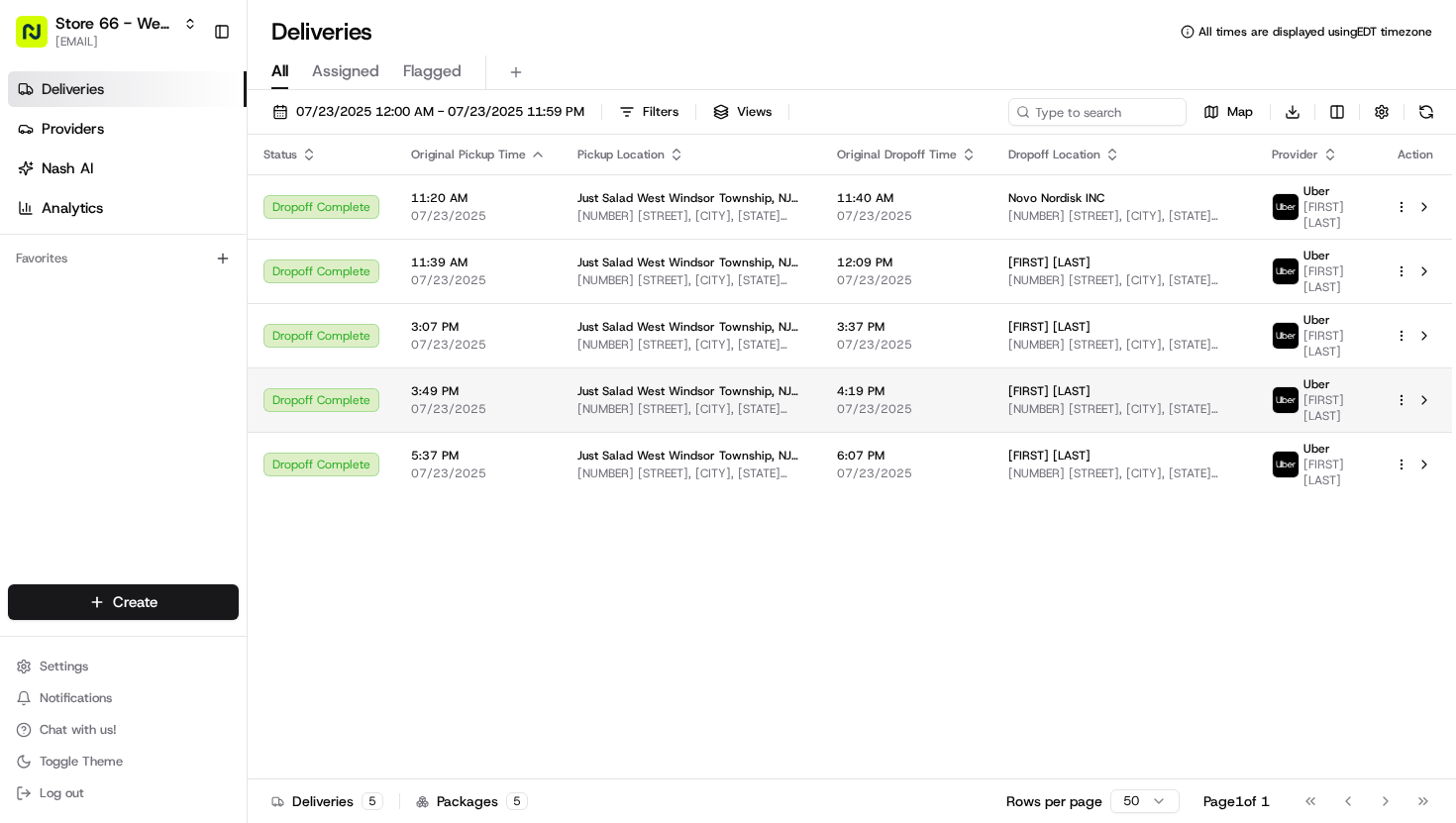 click on "[NUMBER] [STREET], [CITY], [STATE] [POSTAL_CODE], [COUNTRY]" at bounding box center [691, 409] 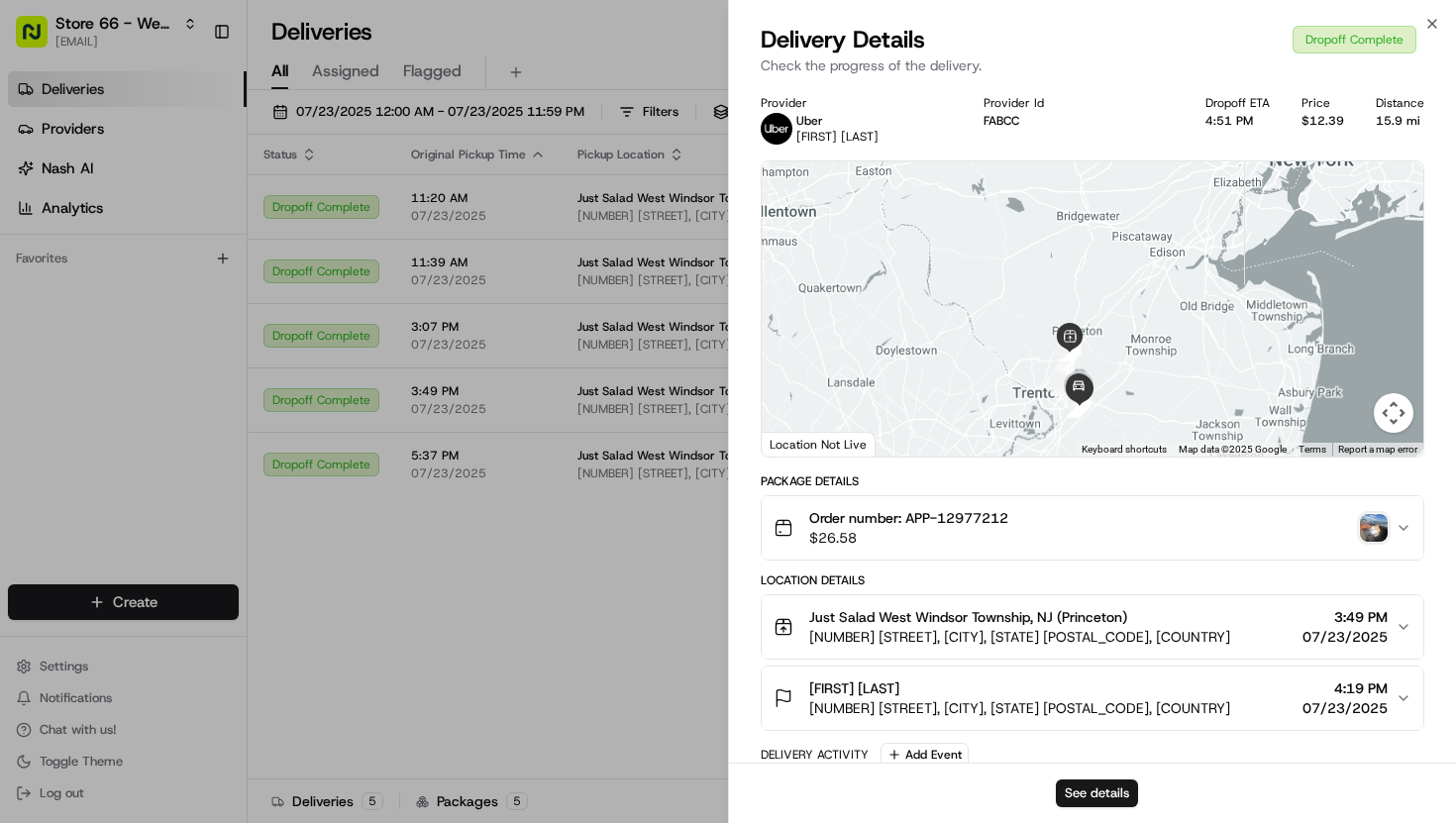 click at bounding box center (1374, 528) 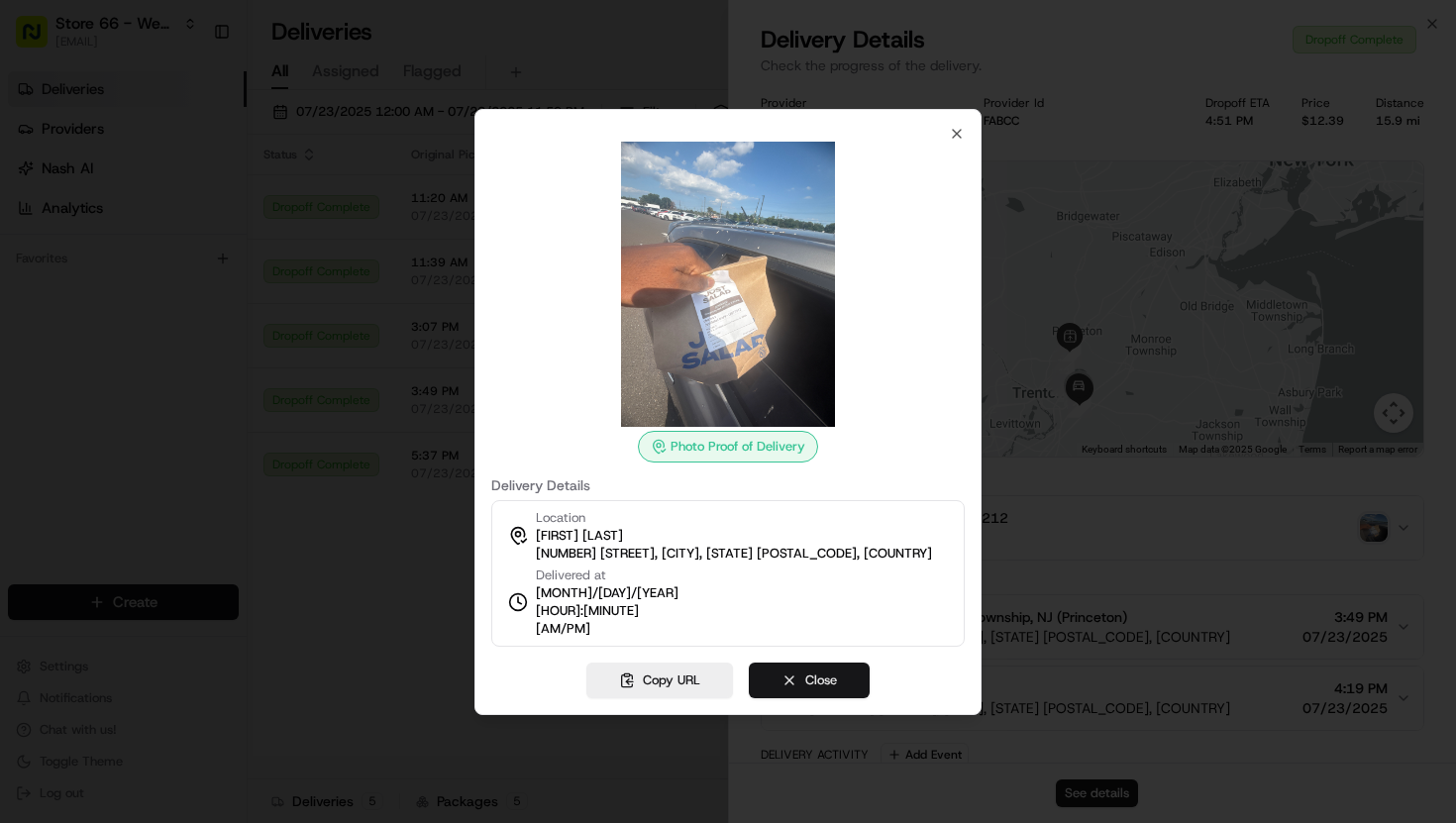 click on "Close" at bounding box center [809, 680] 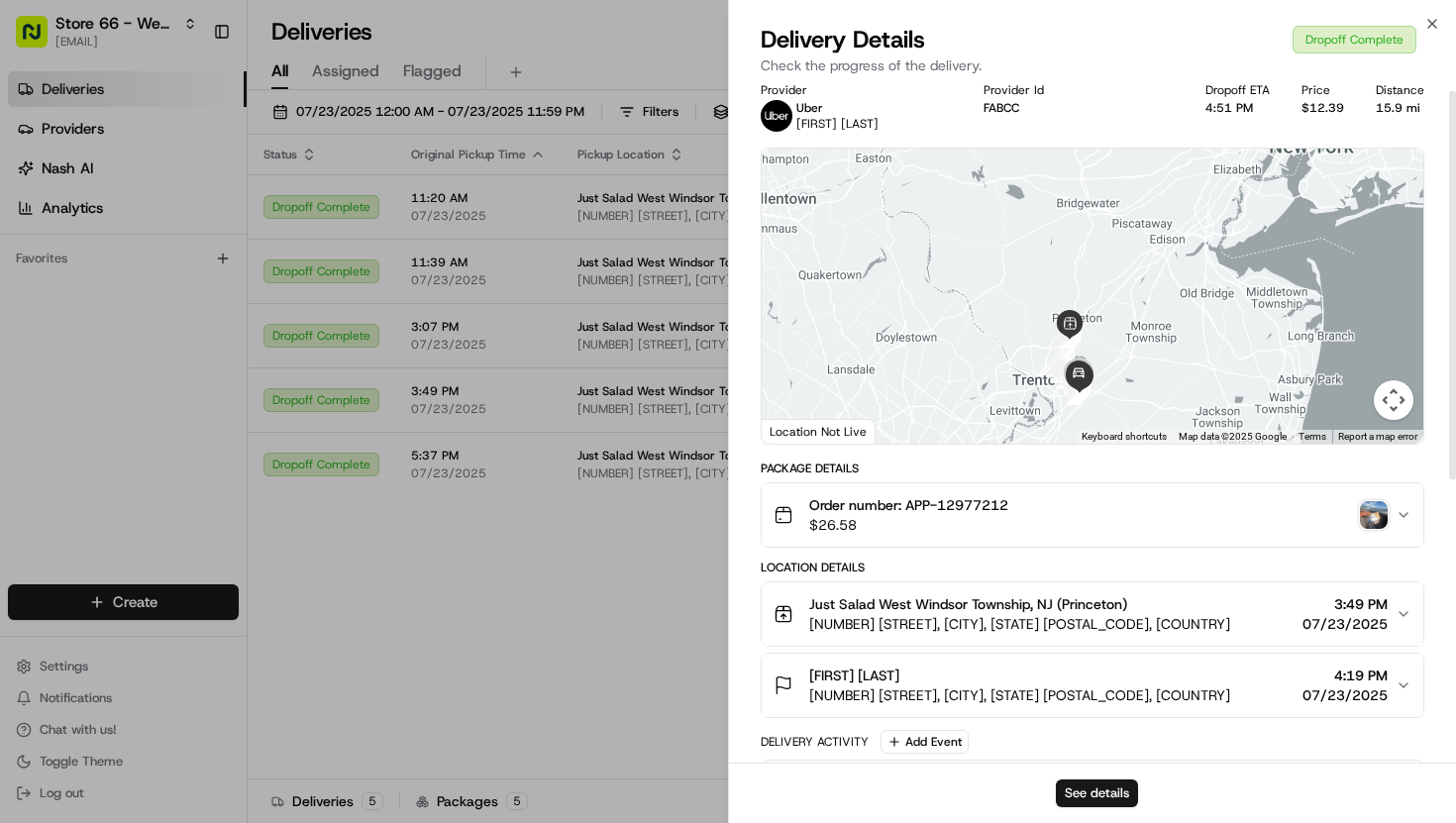 scroll, scrollTop: 11, scrollLeft: 0, axis: vertical 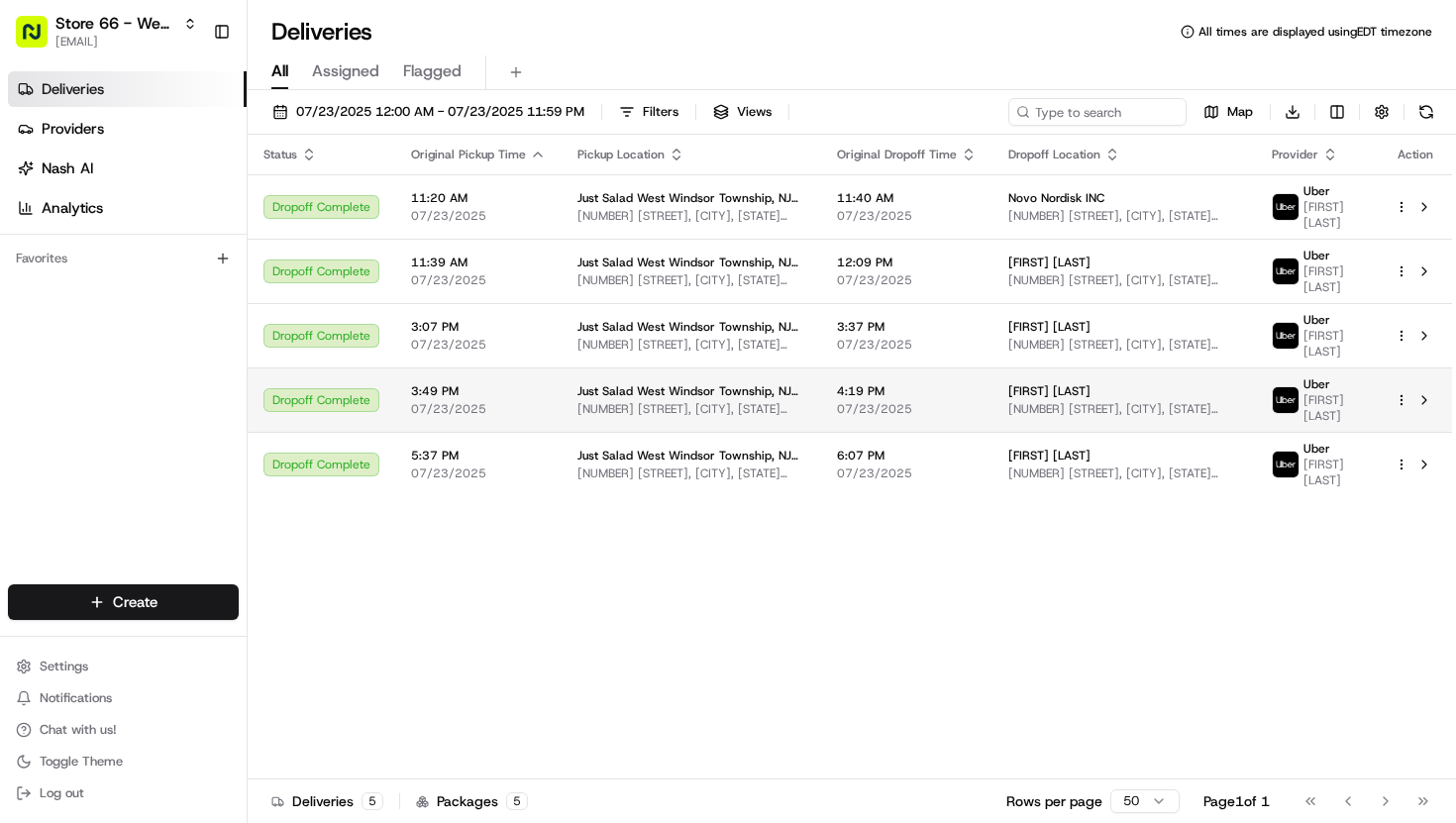 click on "[NUMBER] [STREET], [CITY], [STATE] [POSTAL_CODE], [COUNTRY]" at bounding box center (1123, 409) 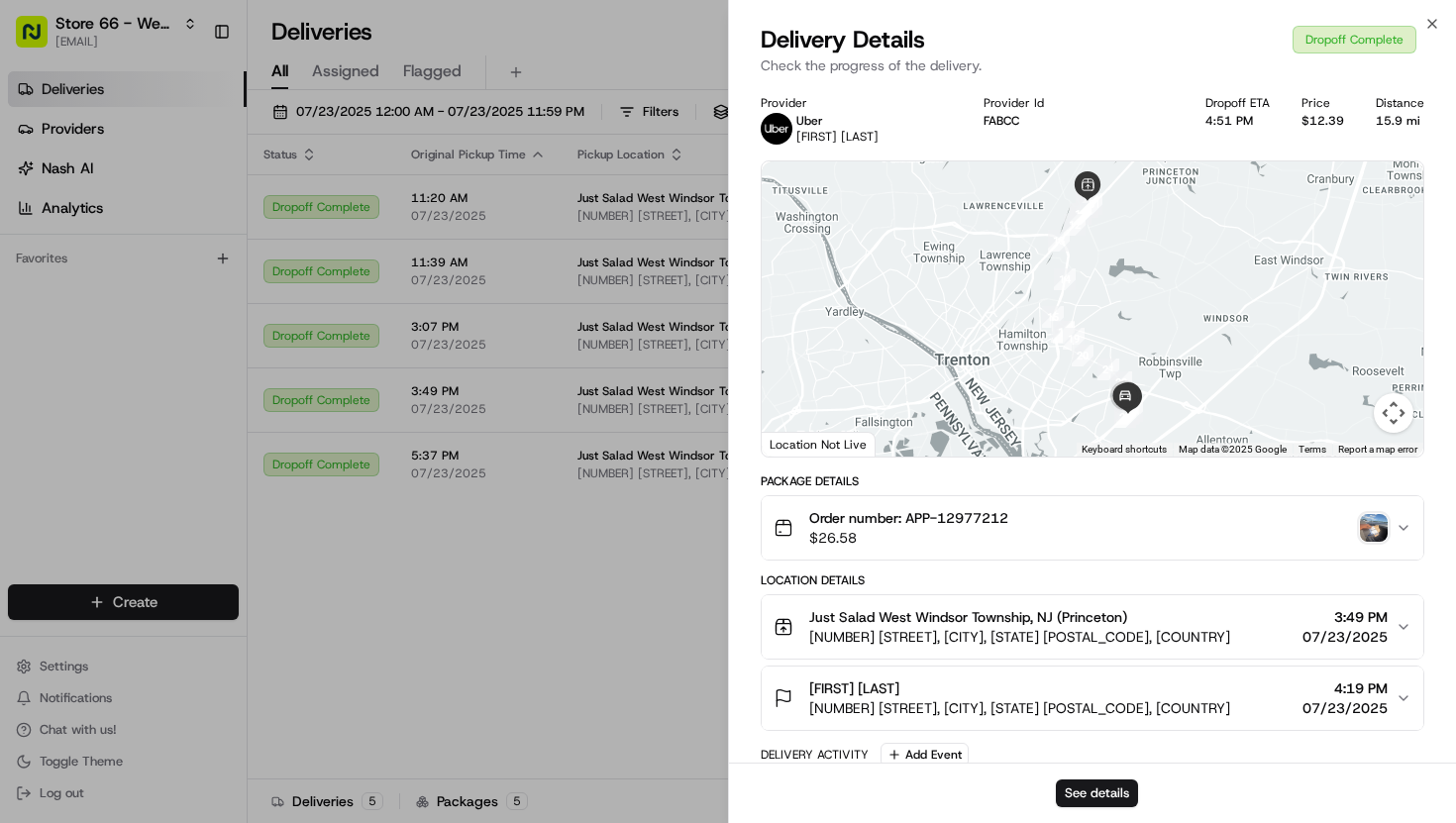 click at bounding box center (1374, 528) 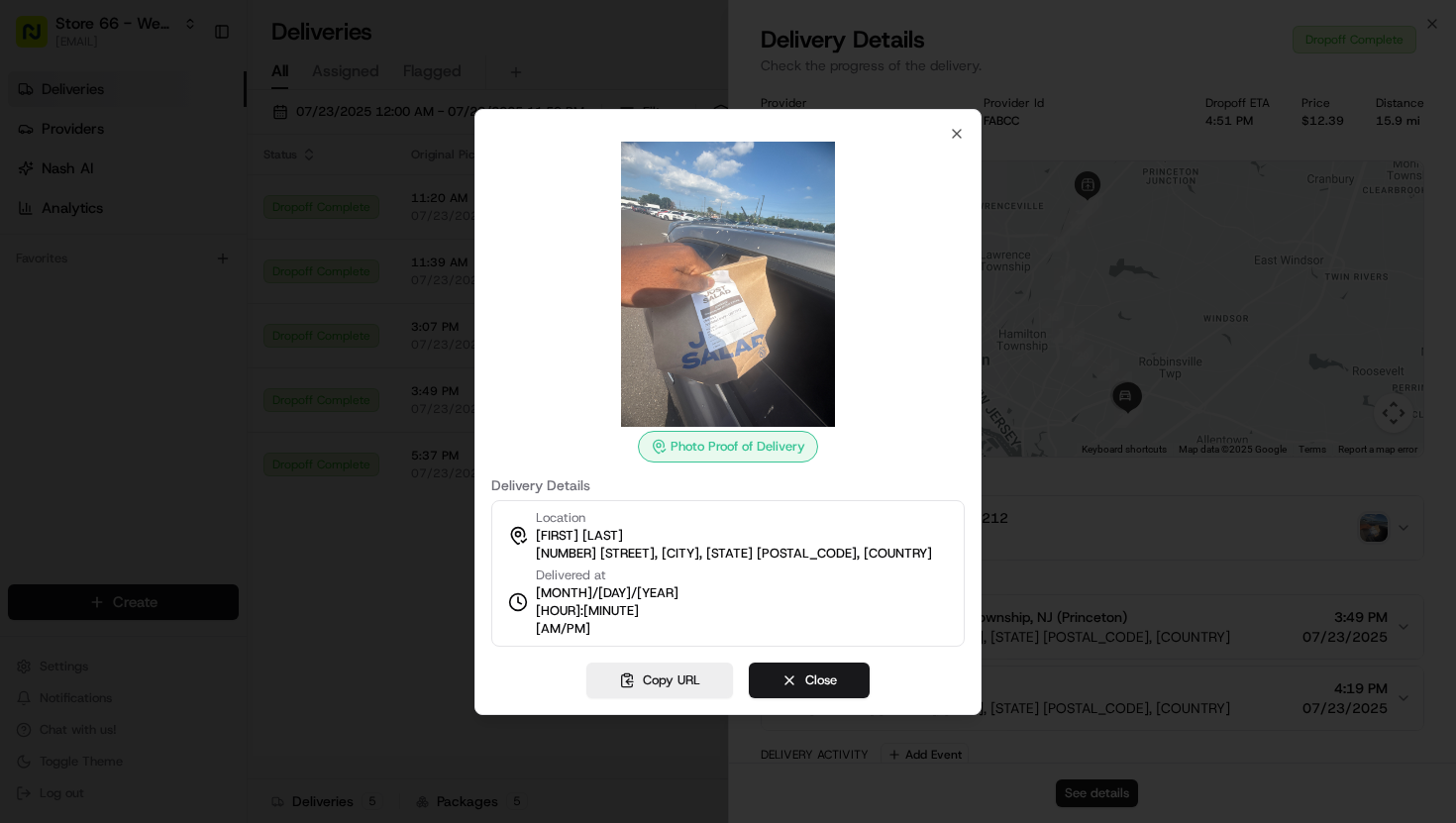 type 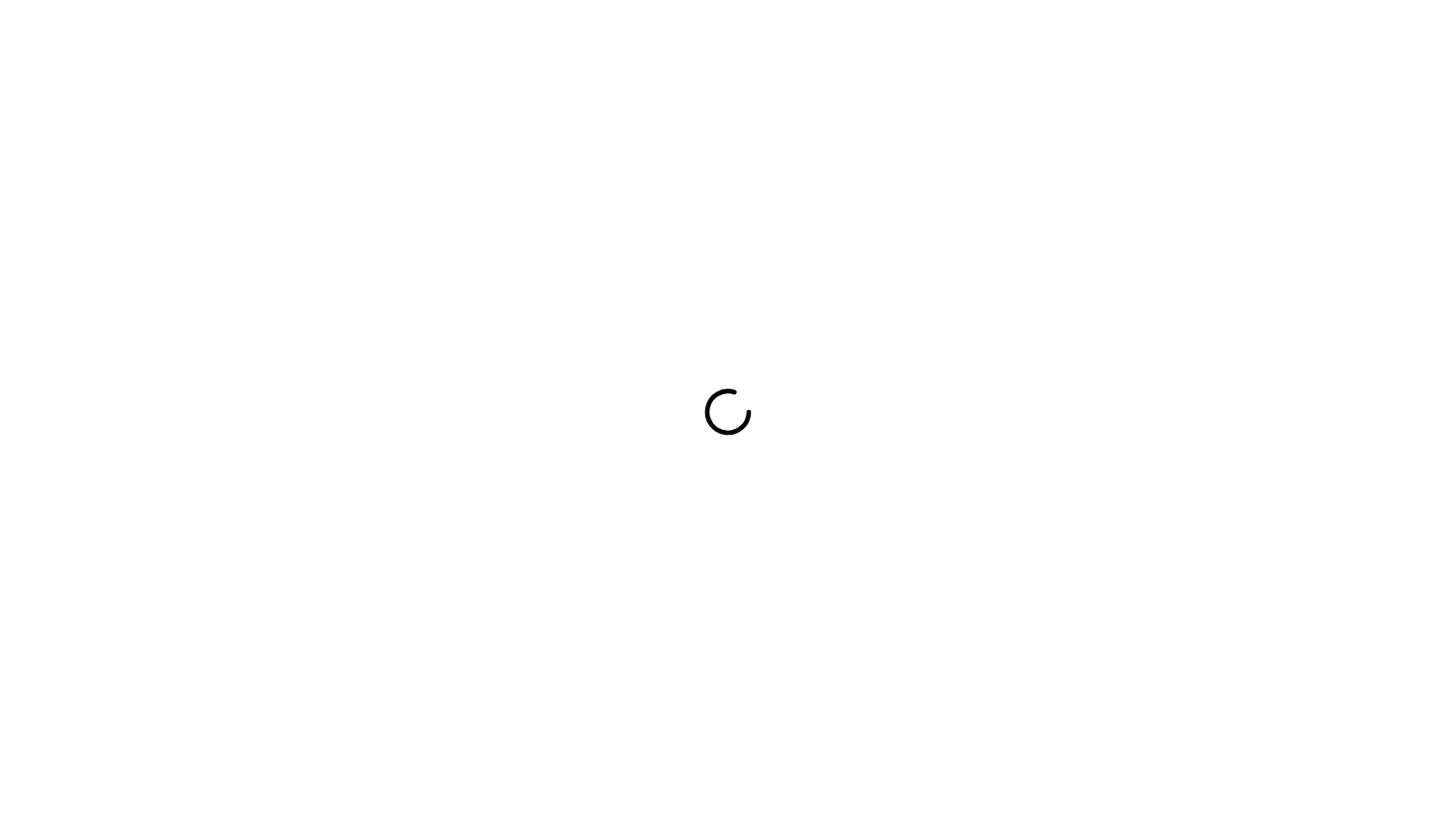 scroll, scrollTop: 0, scrollLeft: 0, axis: both 